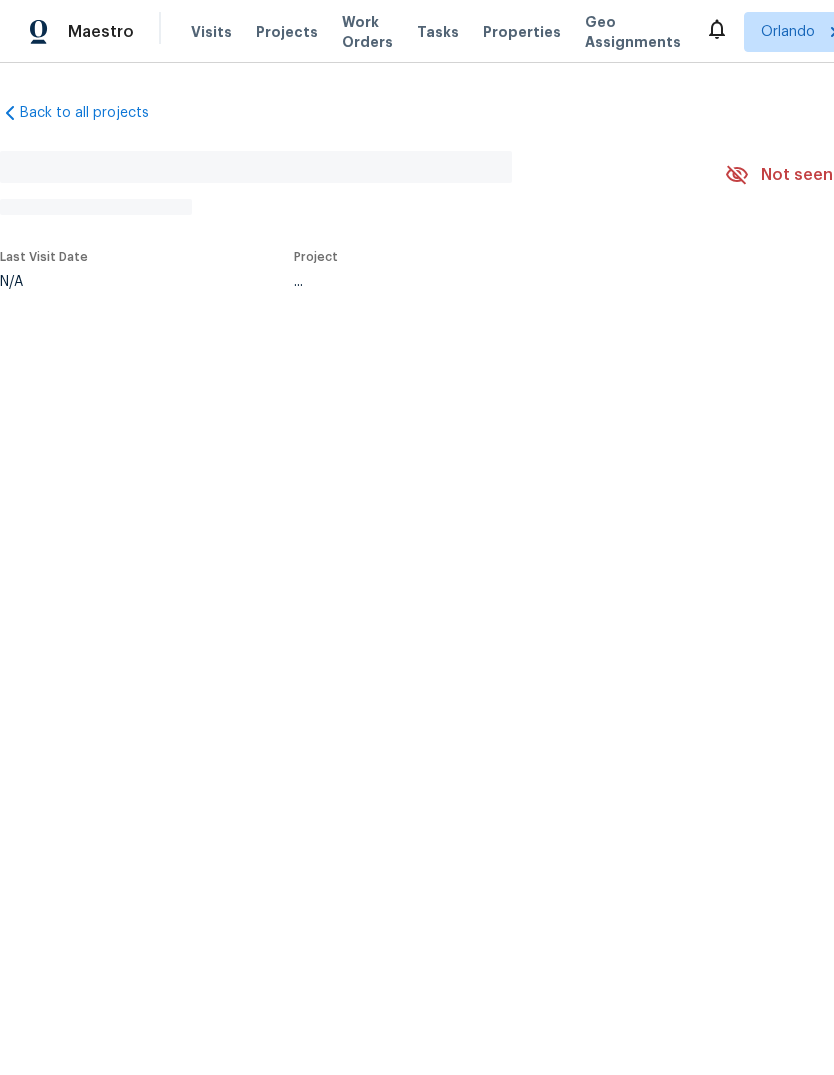 scroll, scrollTop: 0, scrollLeft: 0, axis: both 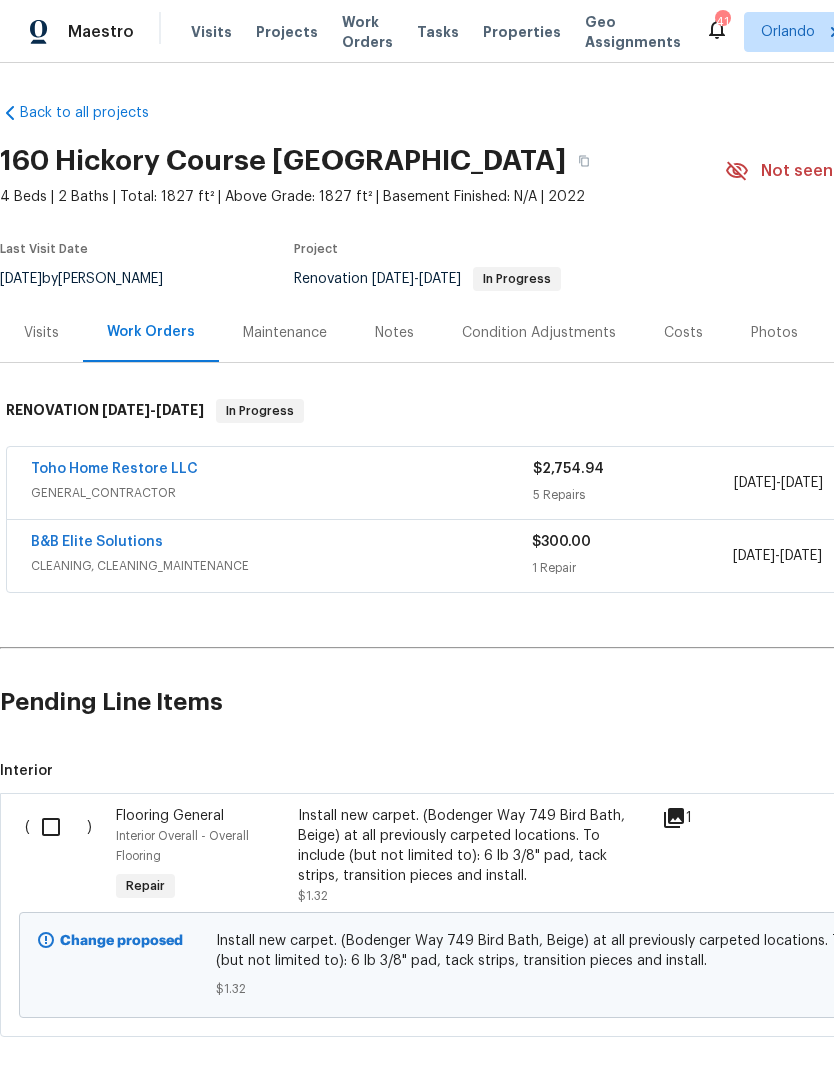 click at bounding box center [58, 827] 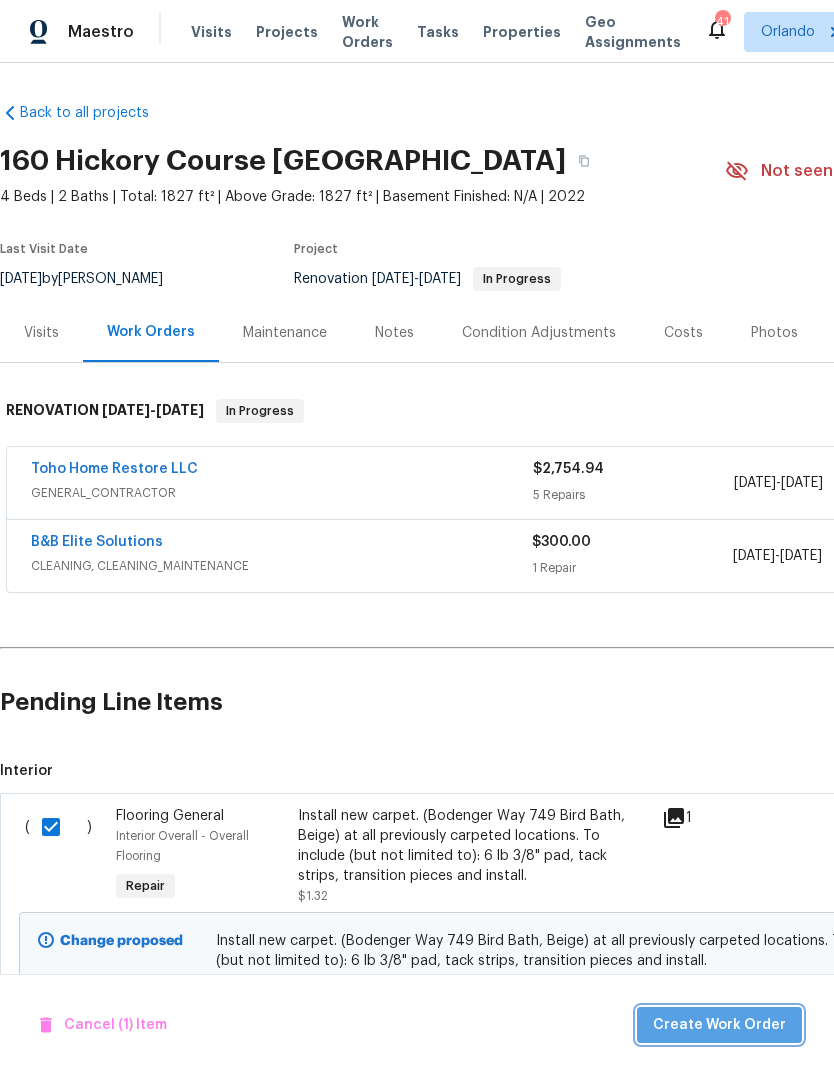 click on "Create Work Order" at bounding box center [719, 1025] 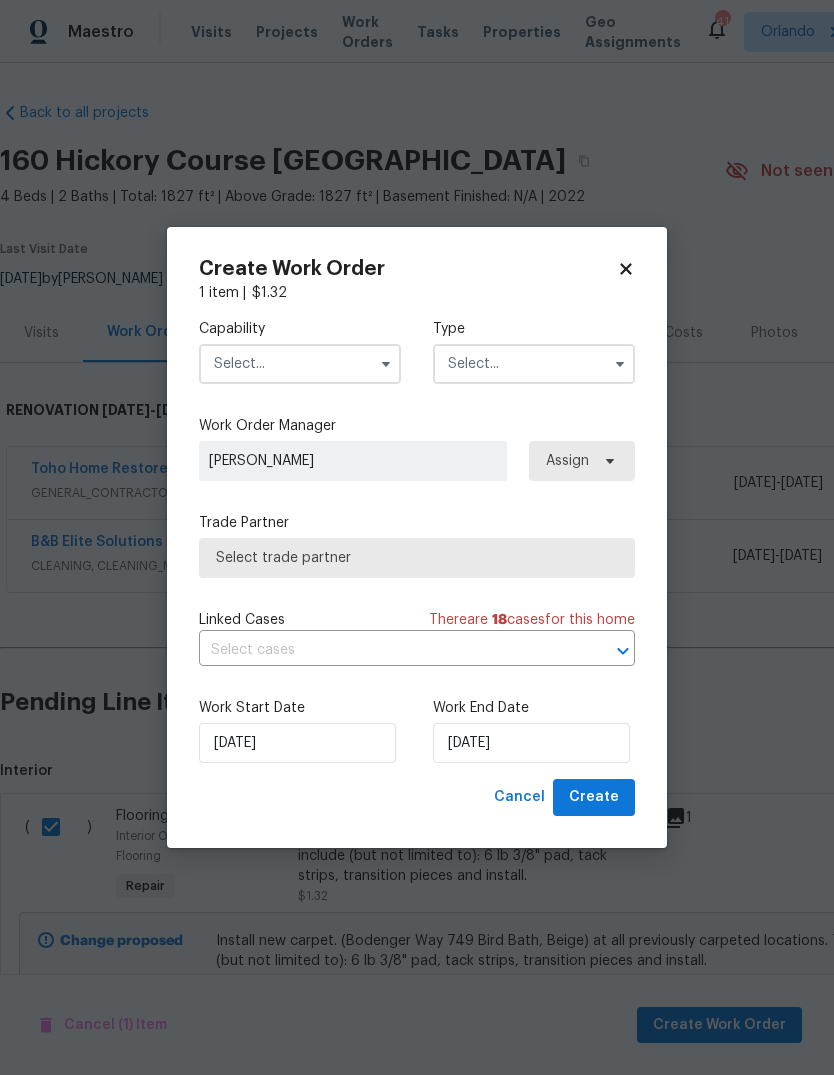 click at bounding box center [300, 364] 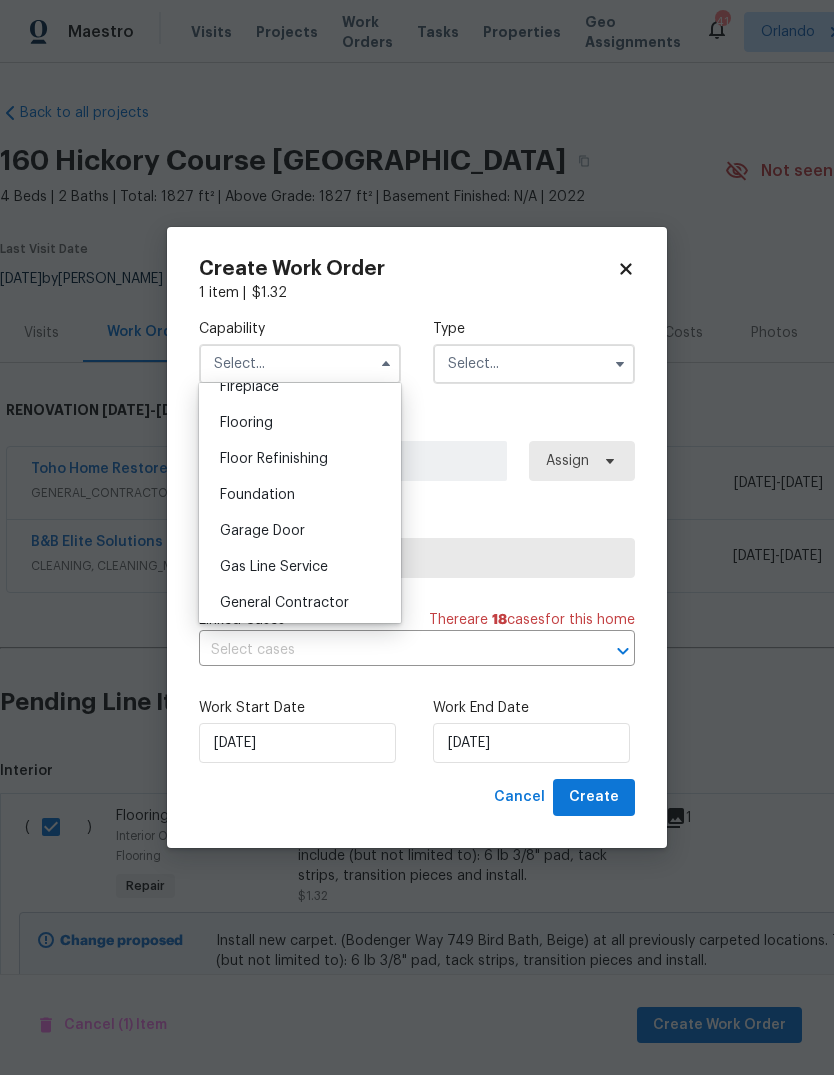 scroll, scrollTop: 758, scrollLeft: 0, axis: vertical 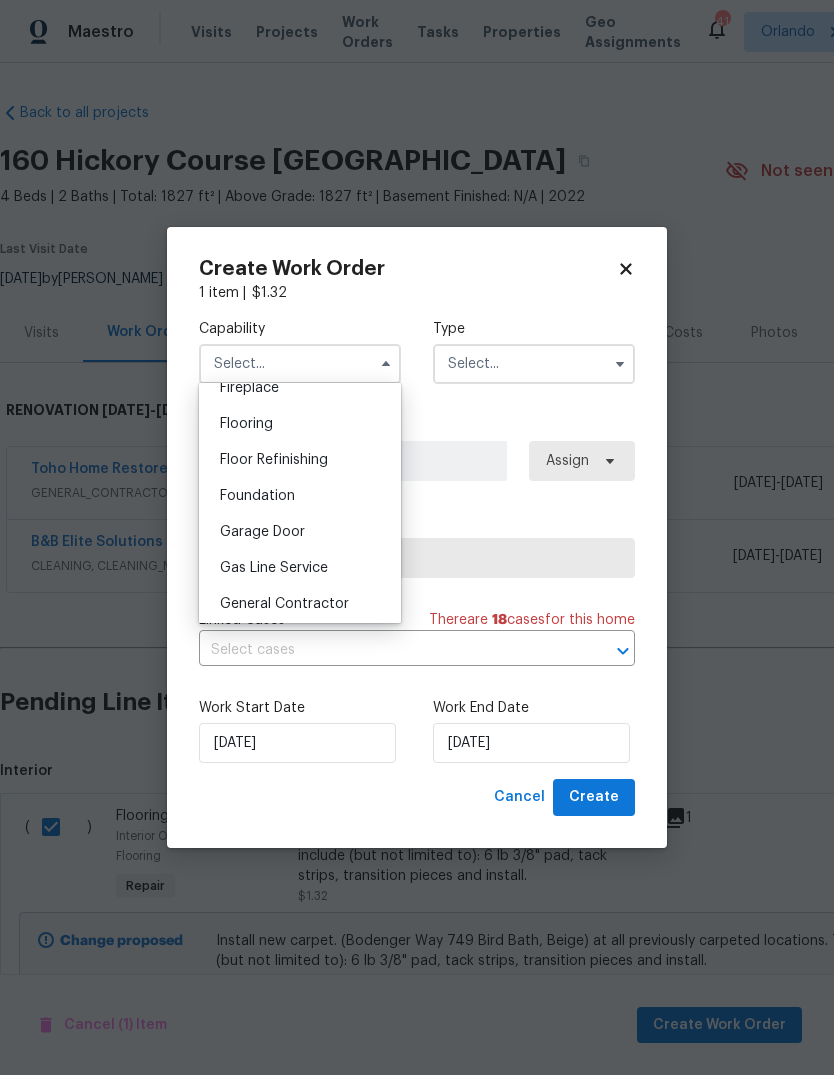 click on "Flooring" at bounding box center [246, 424] 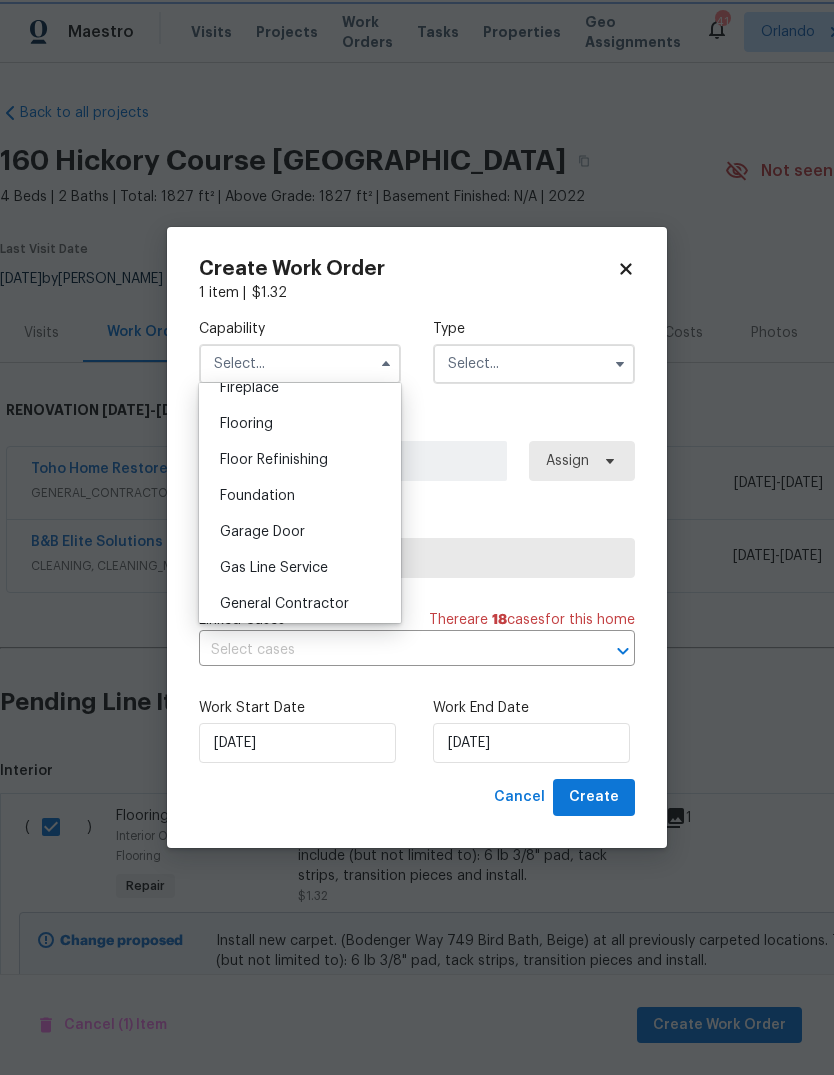 type on "Flooring" 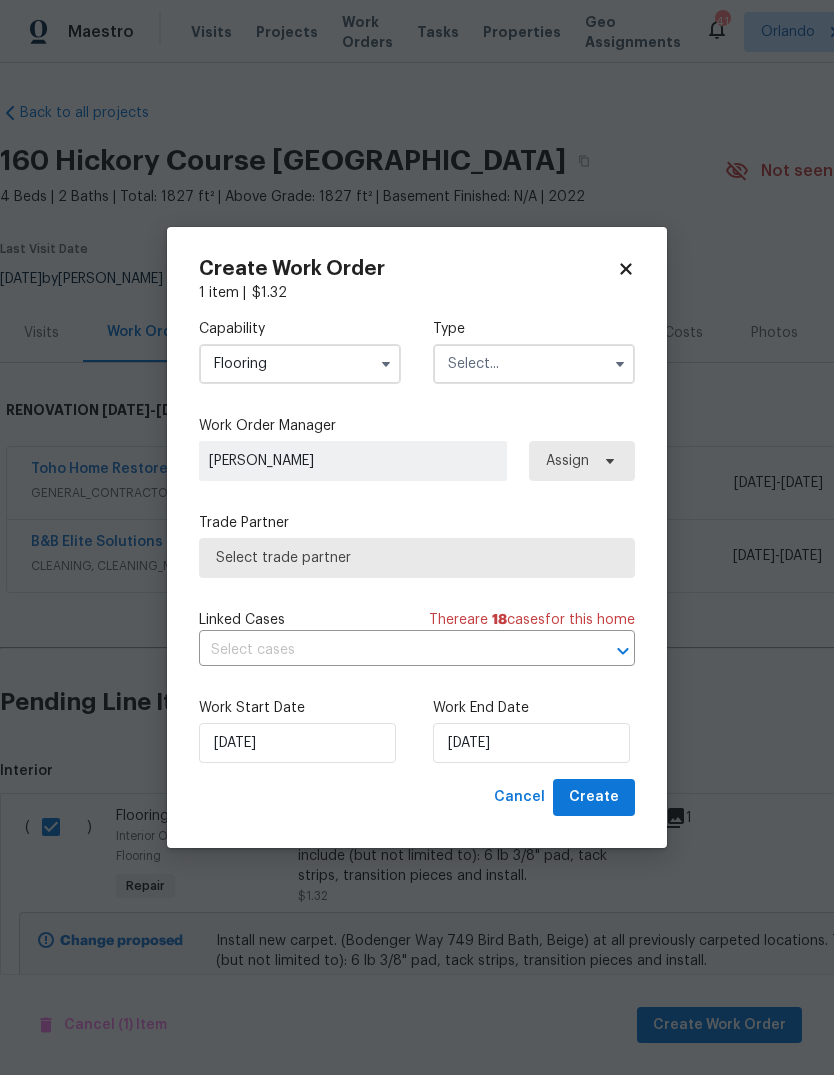 click at bounding box center (534, 364) 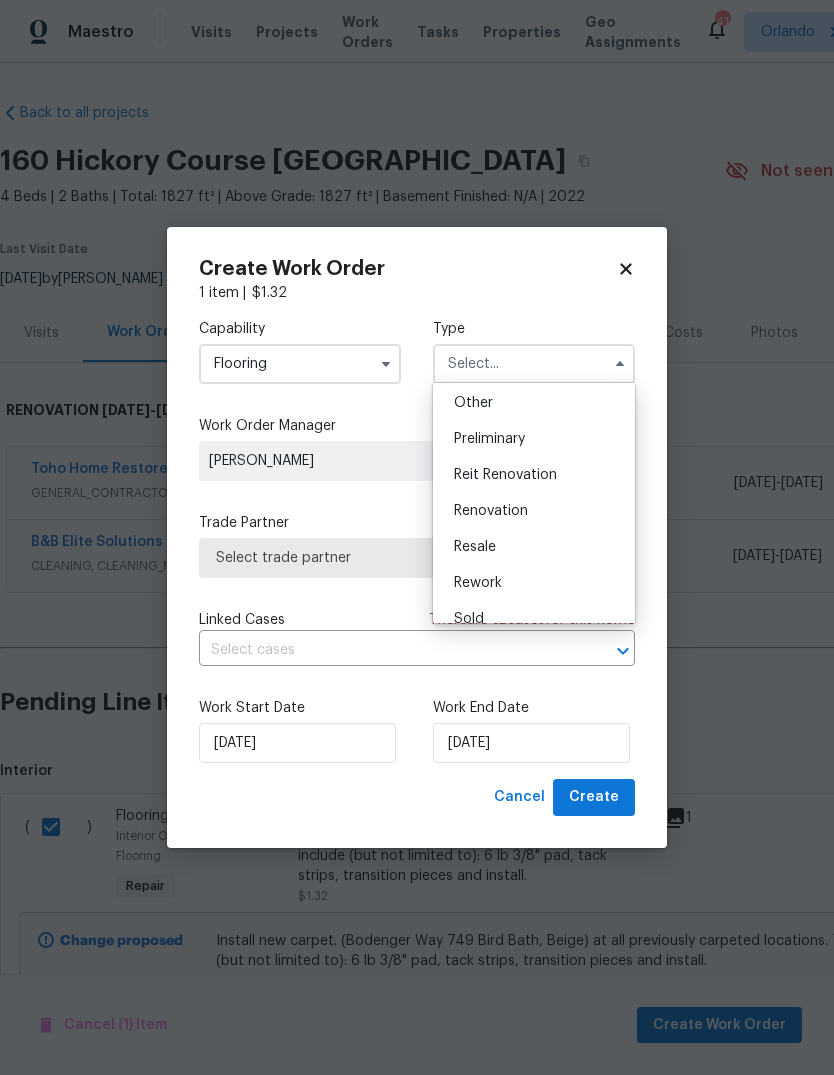scroll, scrollTop: 399, scrollLeft: 0, axis: vertical 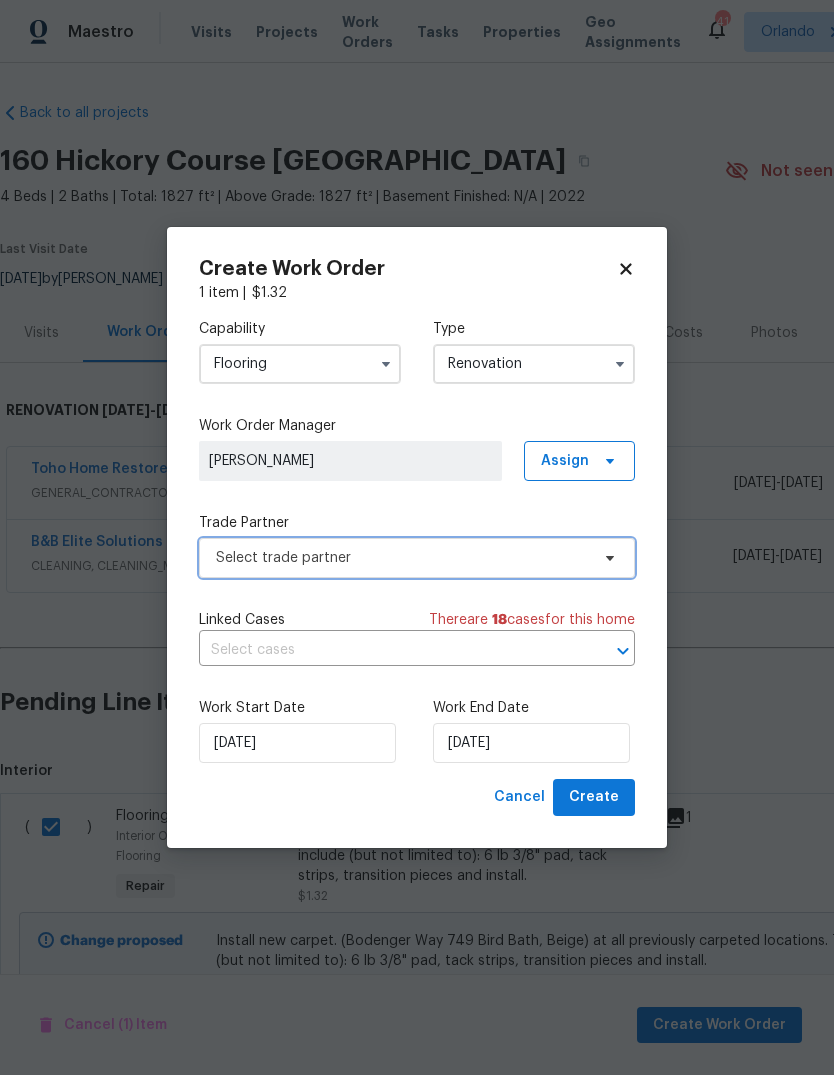click on "Select trade partner" at bounding box center (417, 558) 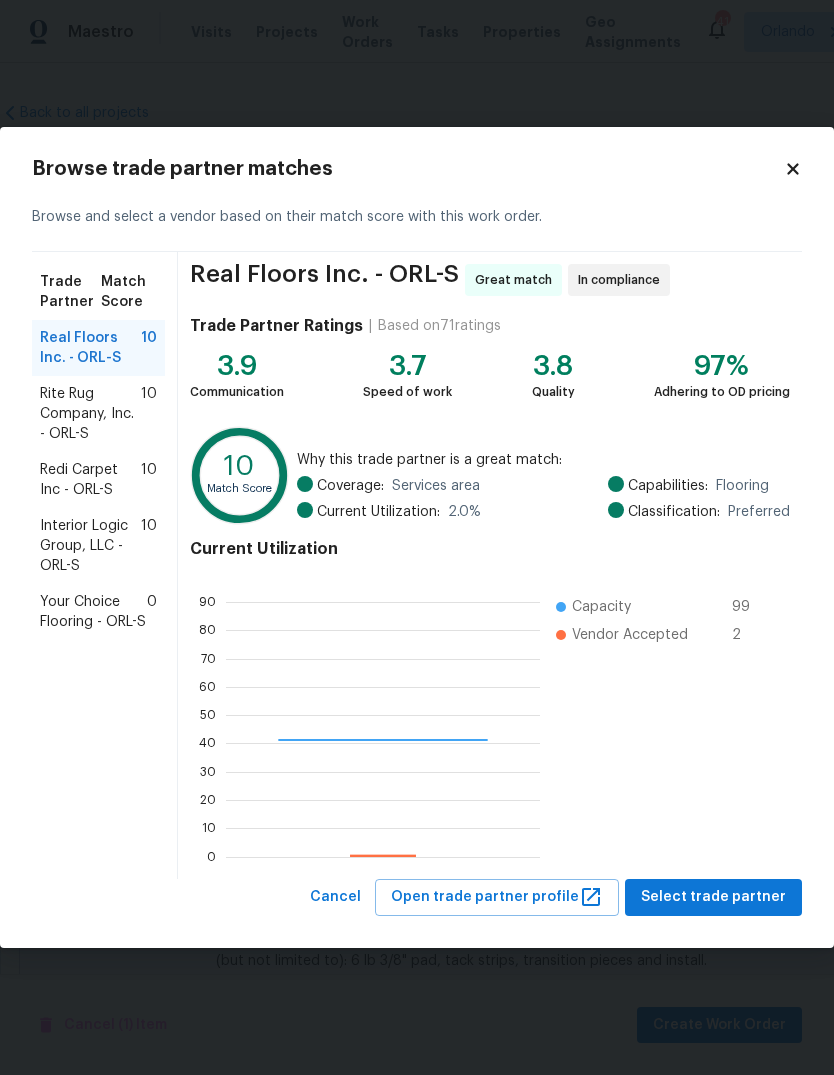 scroll, scrollTop: 2, scrollLeft: 2, axis: both 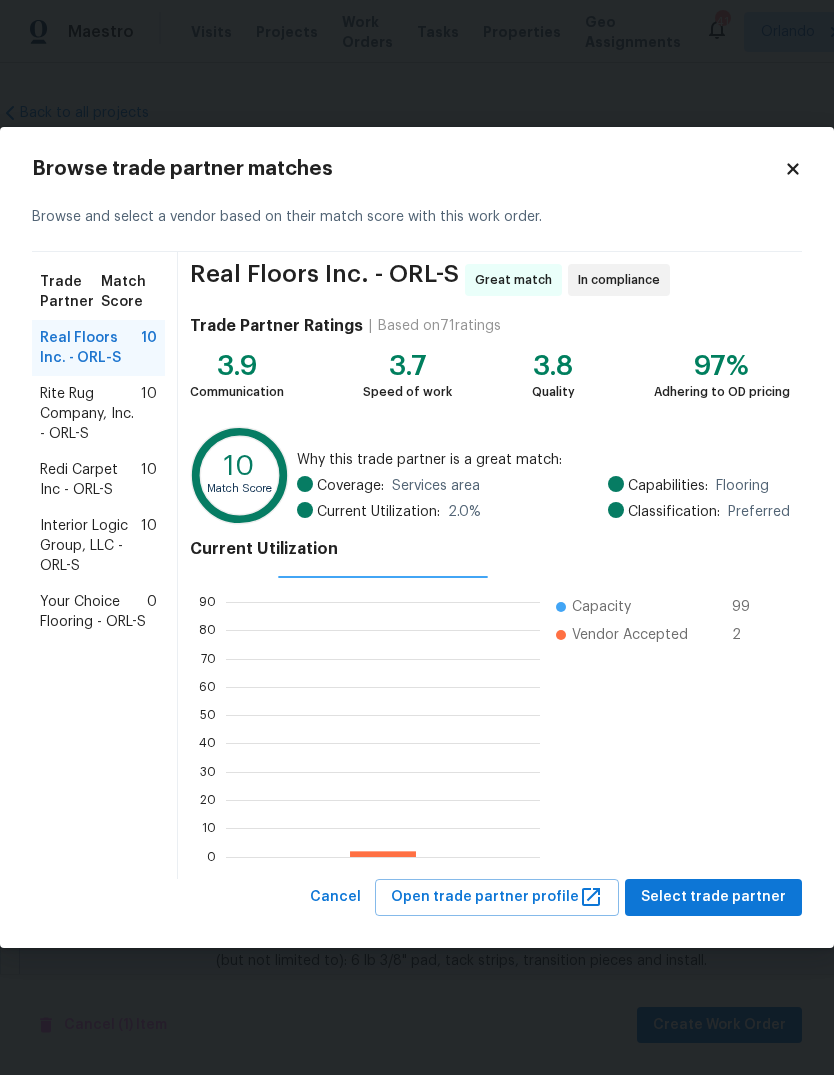 click on "Your Choice Flooring - ORL-S" at bounding box center (93, 612) 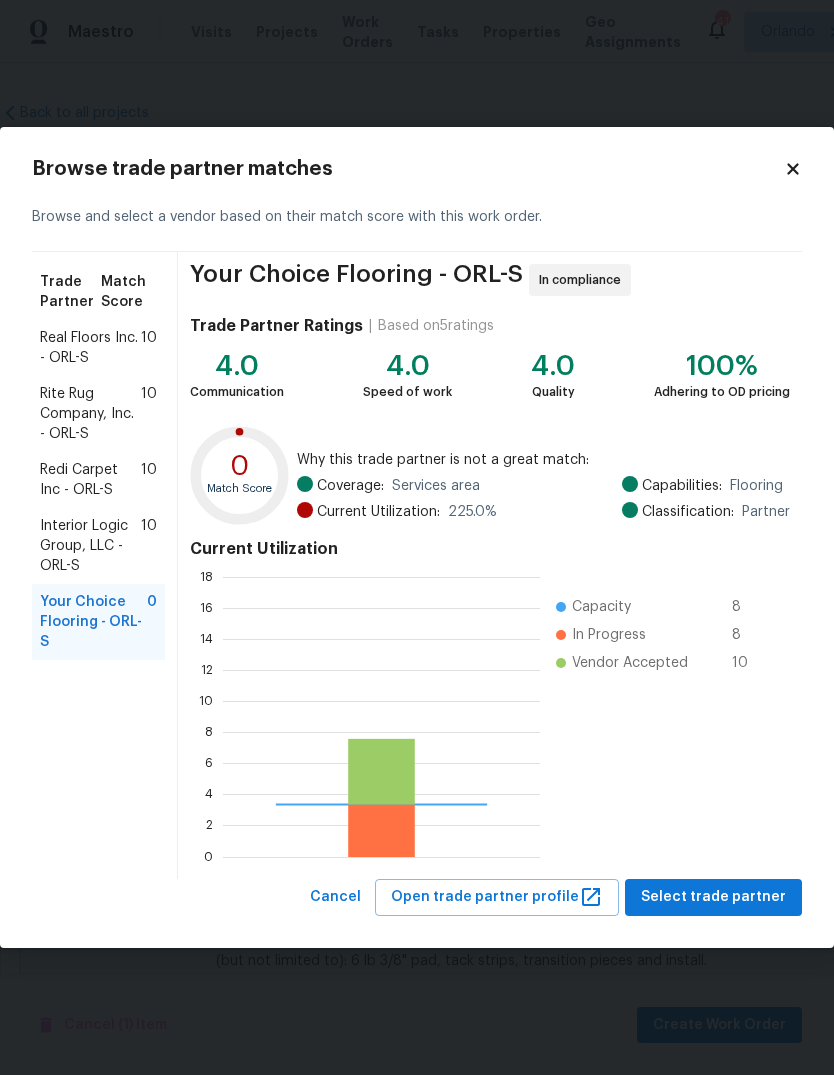 scroll, scrollTop: 2, scrollLeft: 2, axis: both 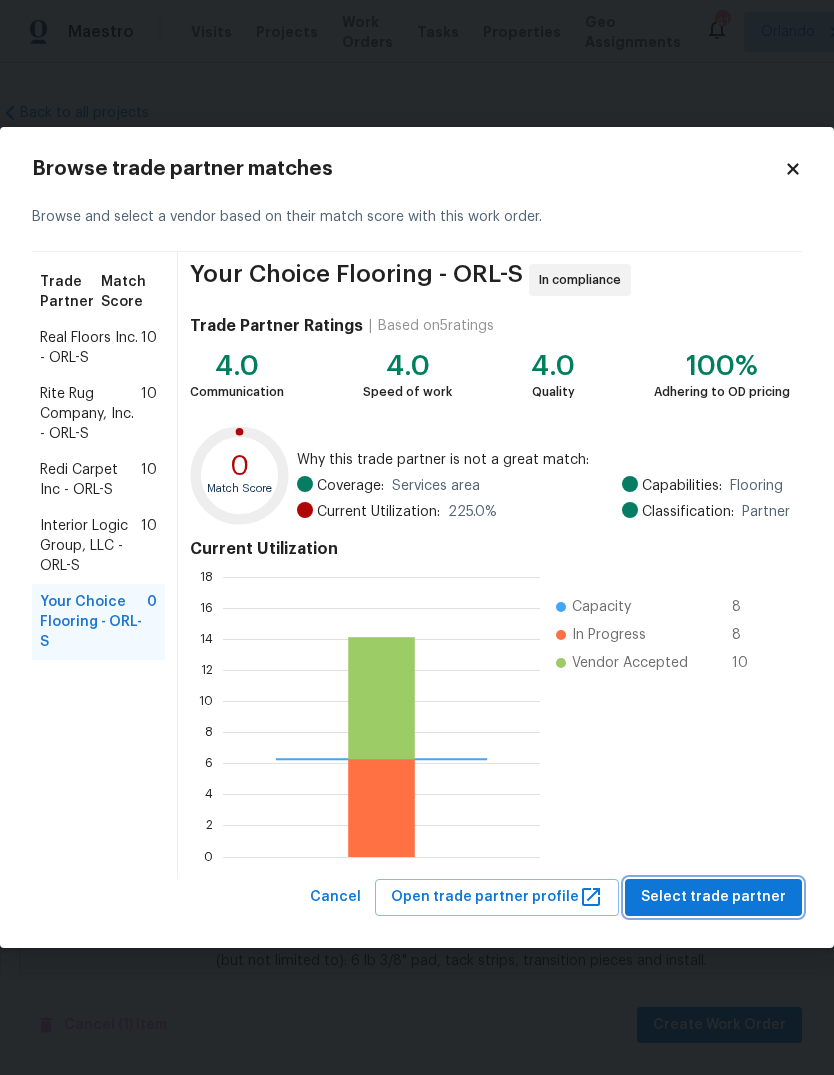 click on "Select trade partner" at bounding box center (713, 897) 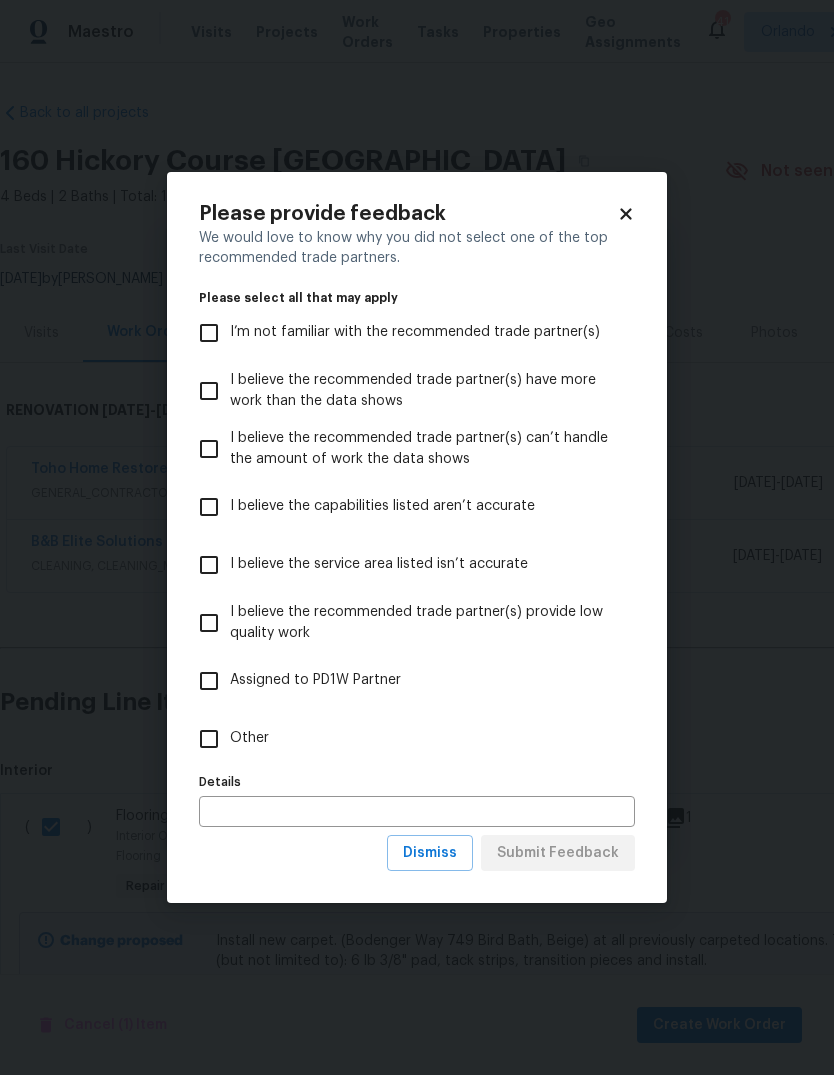click on "Other" at bounding box center (209, 739) 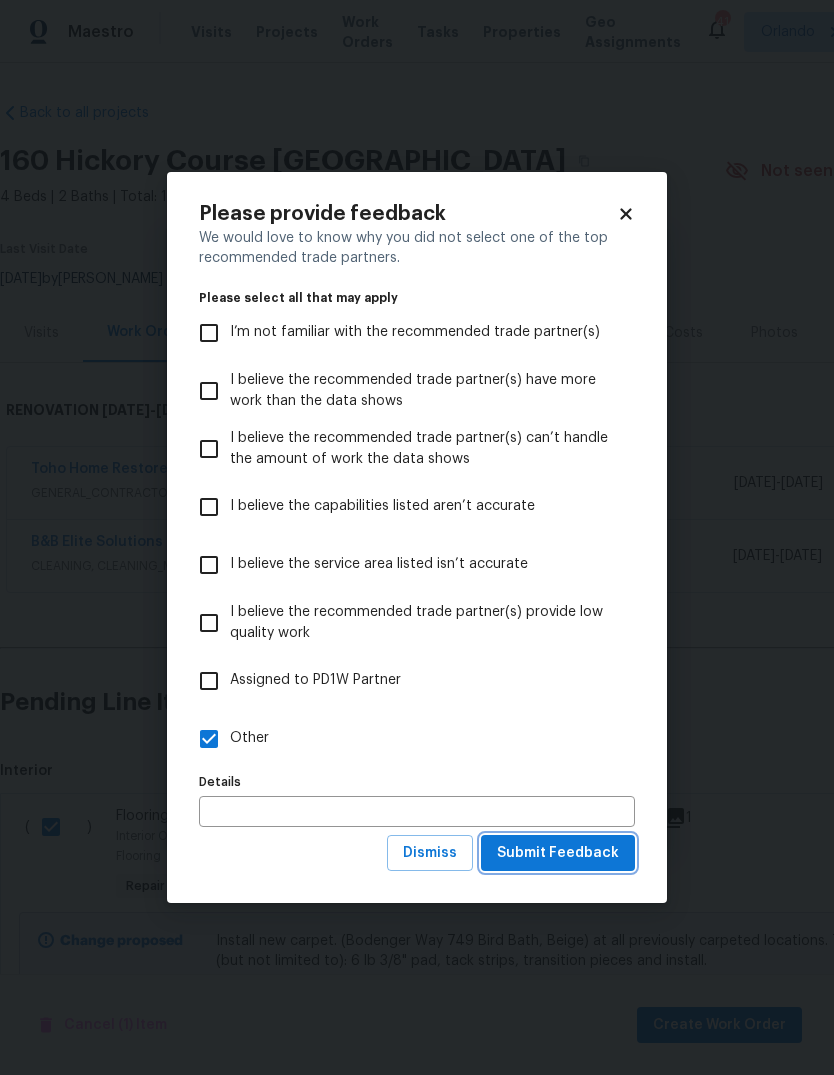 click on "Submit Feedback" at bounding box center (558, 853) 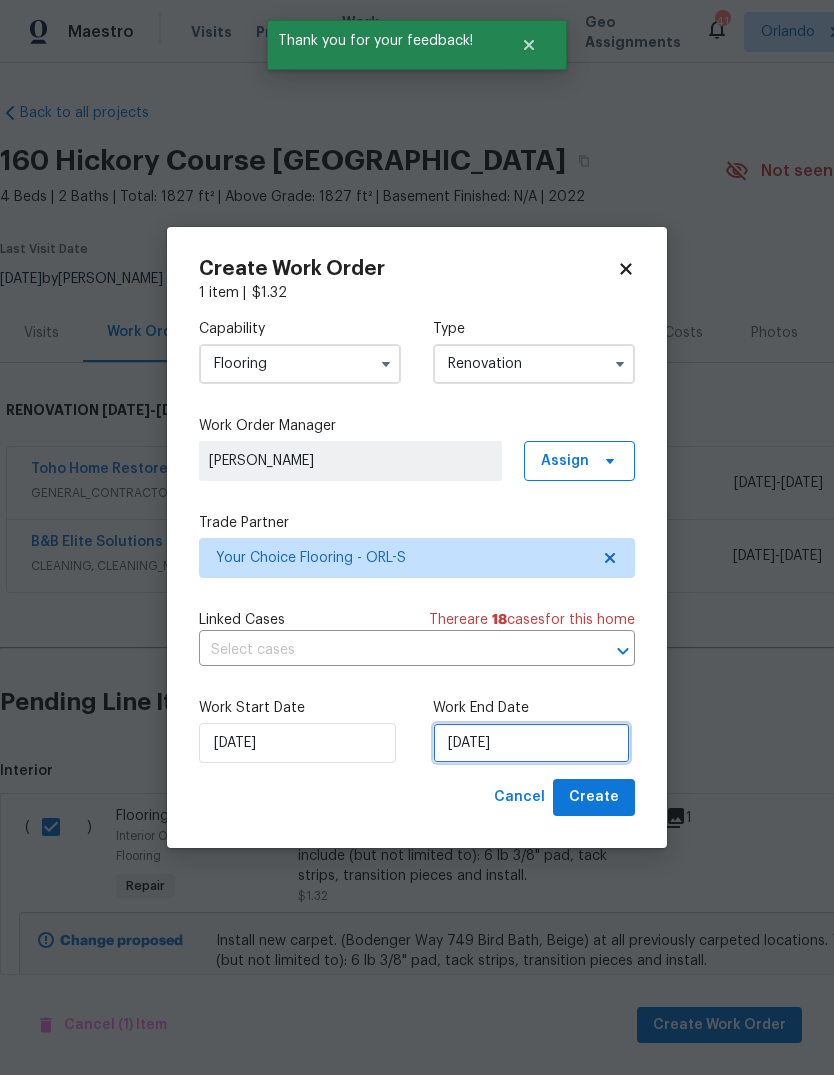 click on "[DATE]" at bounding box center [531, 743] 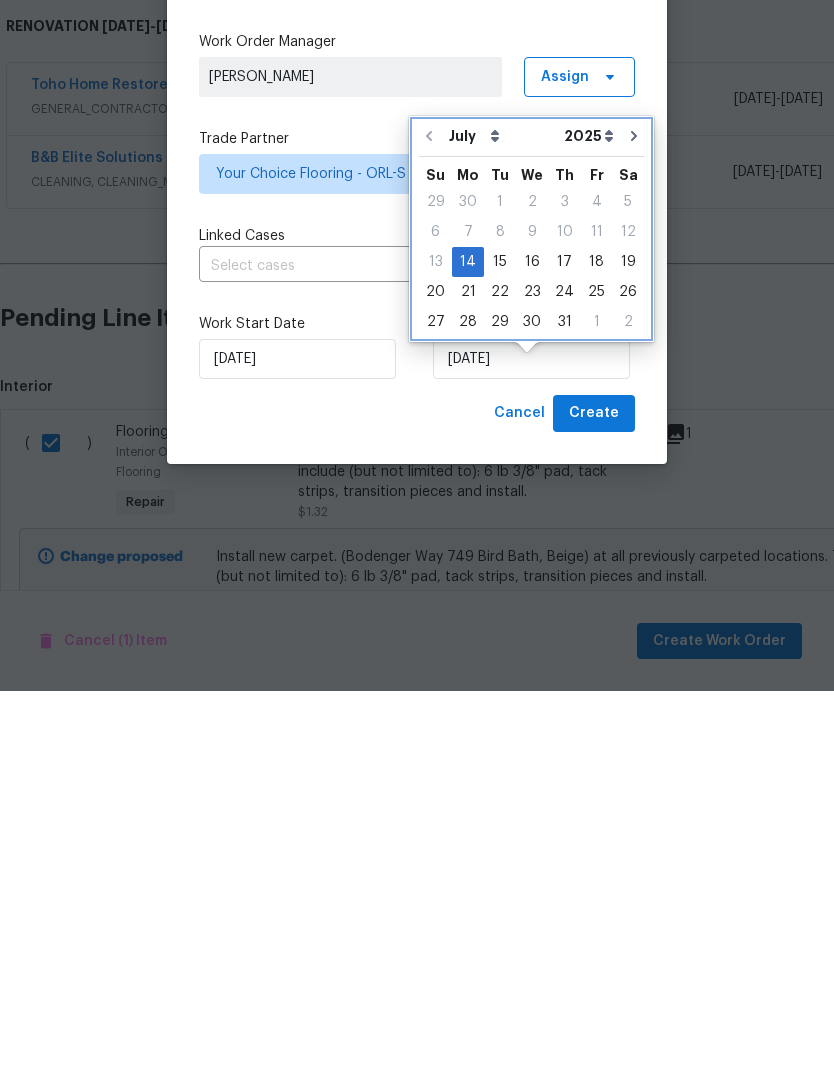 click 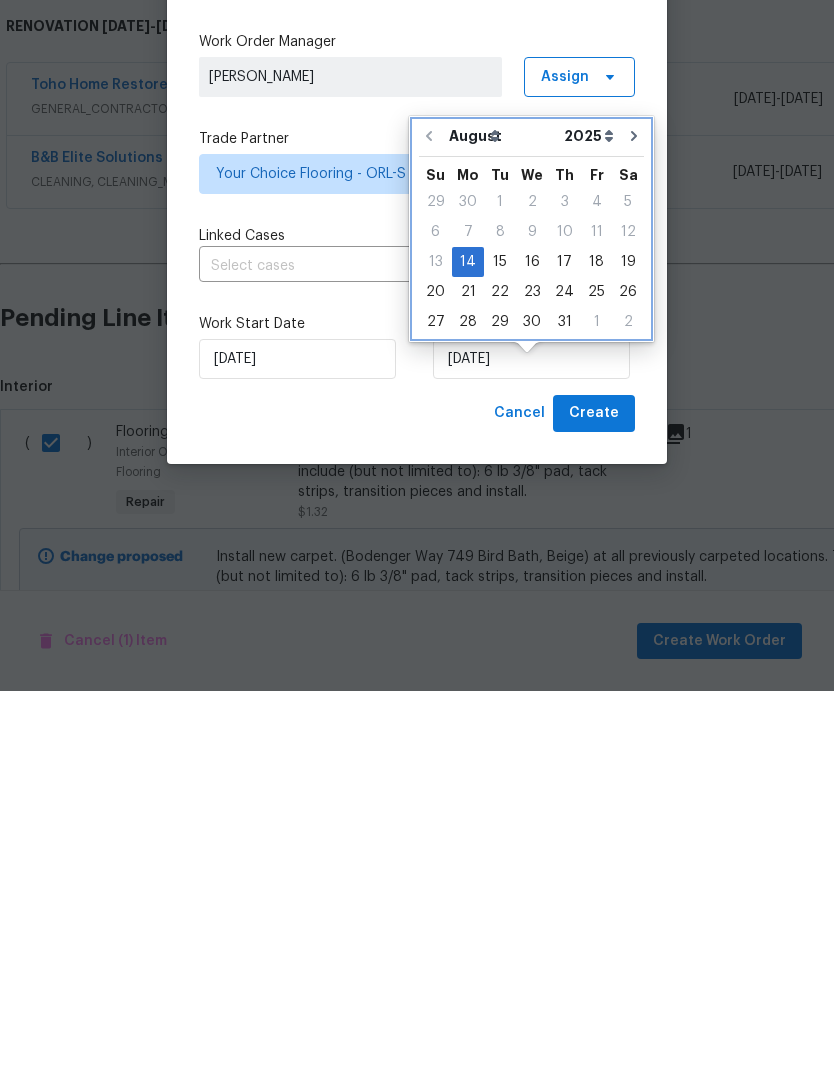 scroll, scrollTop: 75, scrollLeft: 0, axis: vertical 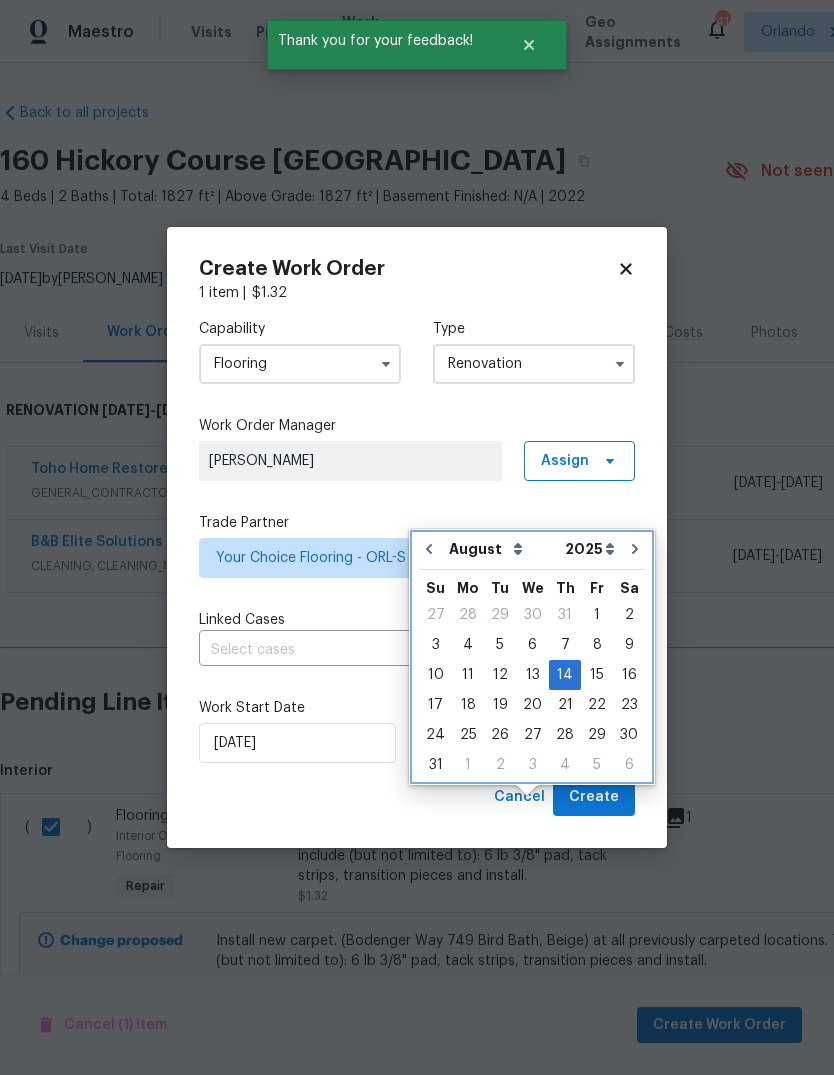 click on "Create" at bounding box center [594, 797] 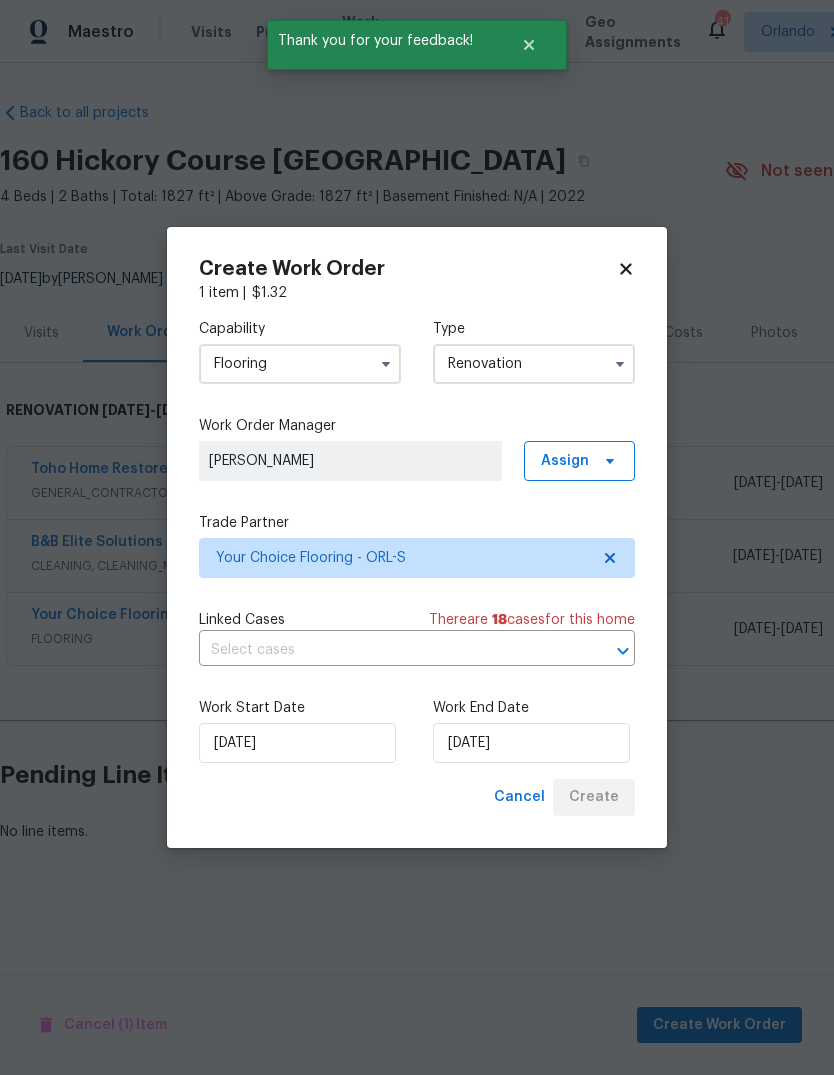 scroll, scrollTop: 0, scrollLeft: 0, axis: both 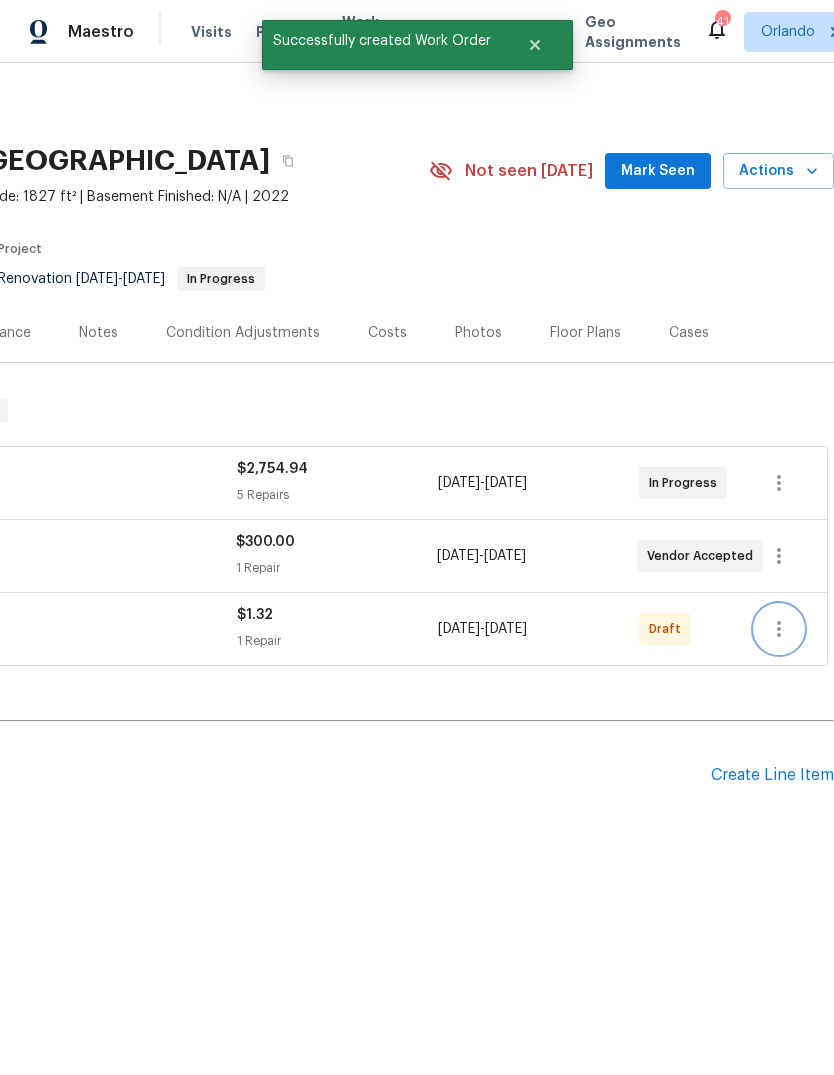 click 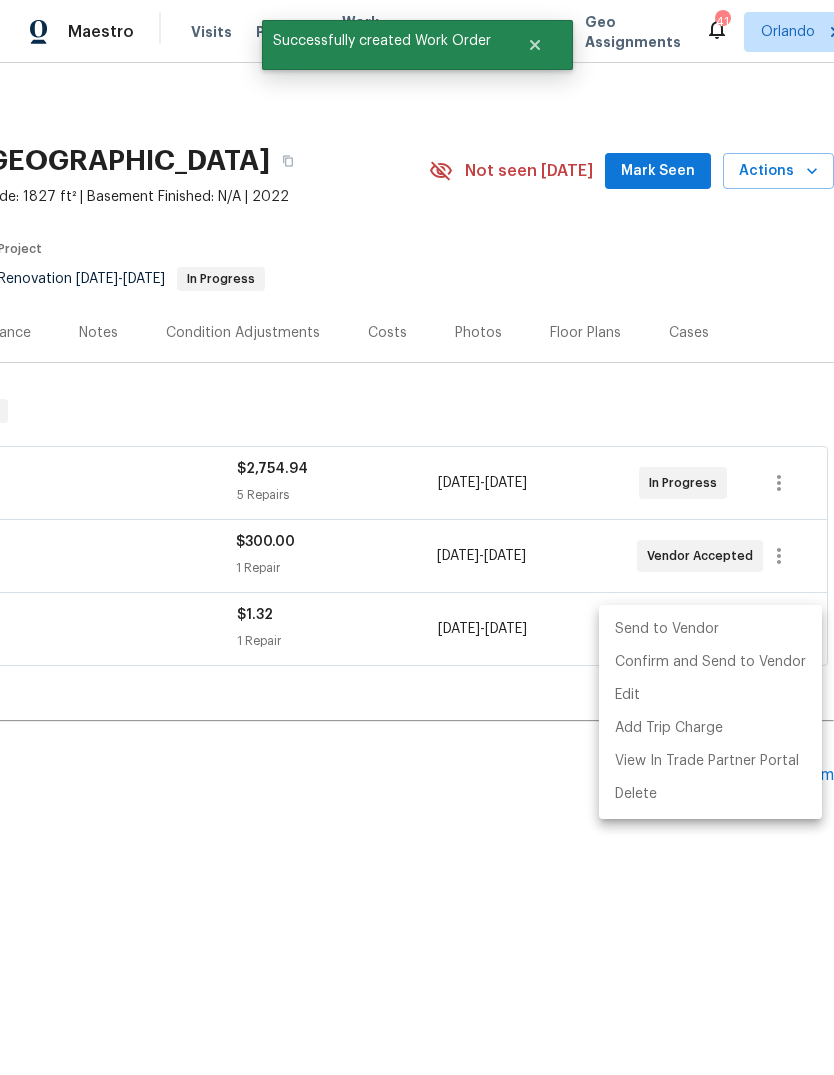 click on "Send to Vendor" at bounding box center (710, 629) 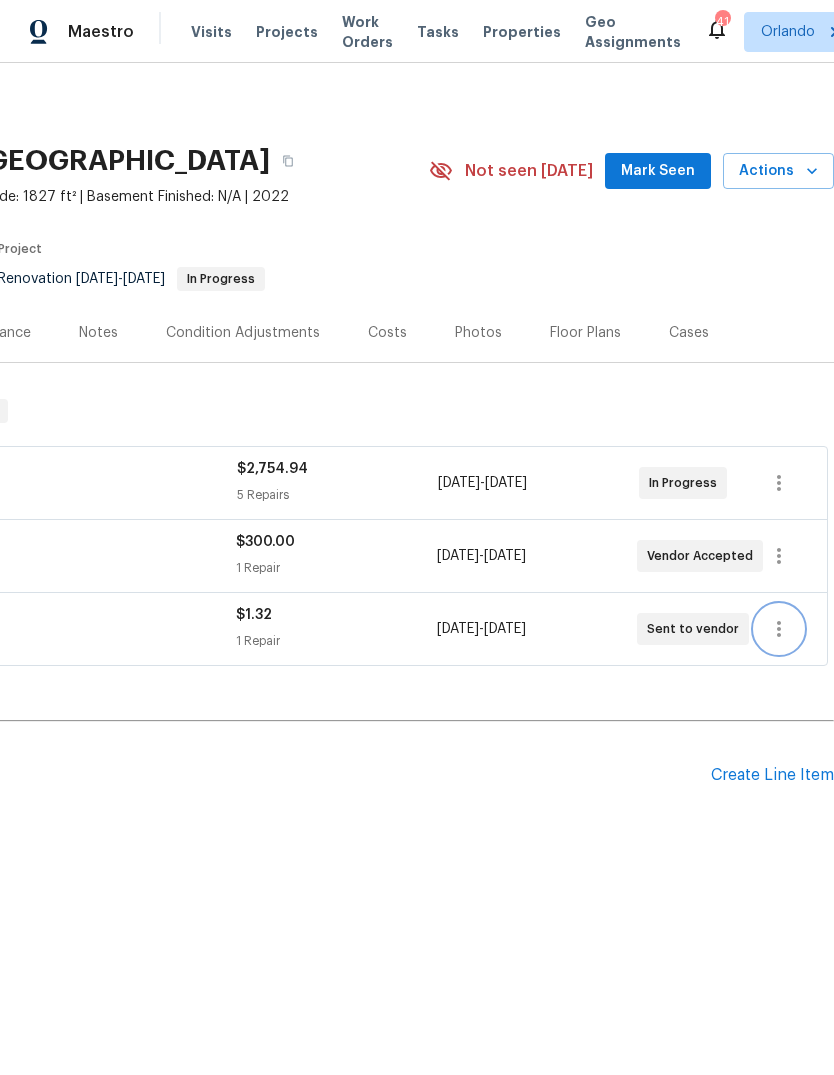scroll, scrollTop: 0, scrollLeft: 296, axis: horizontal 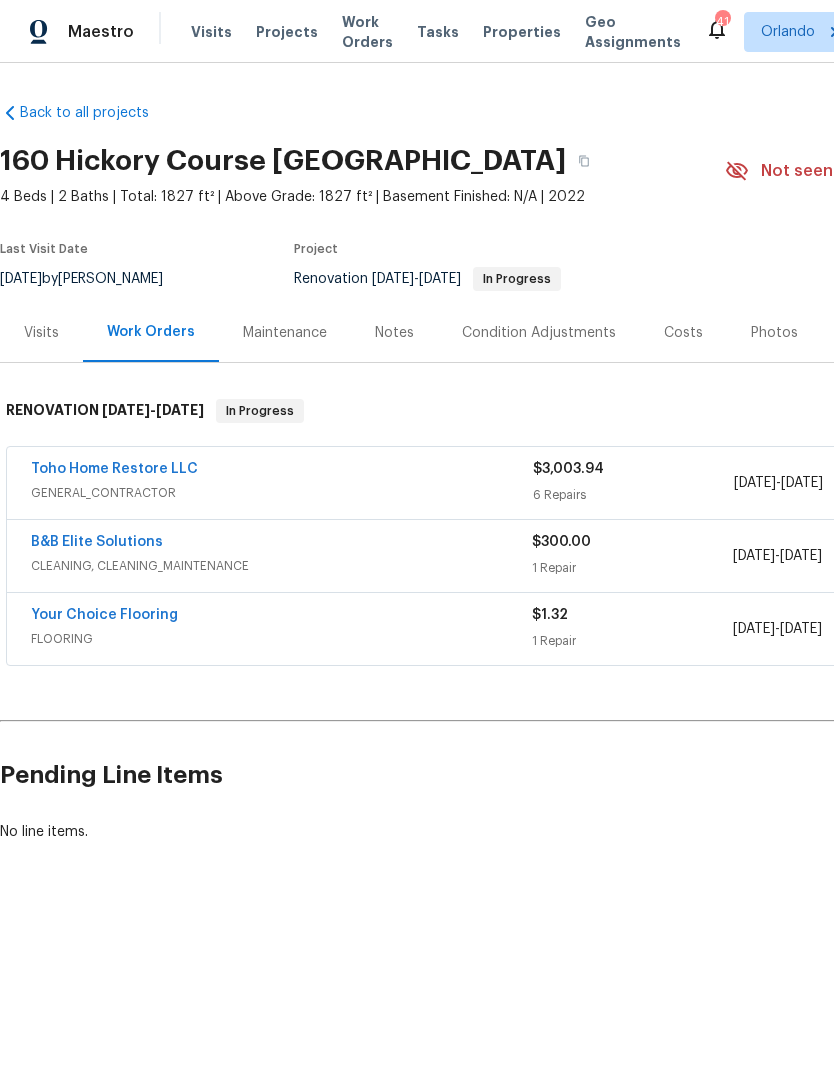 click on "Toho Home Restore LLC" at bounding box center (114, 469) 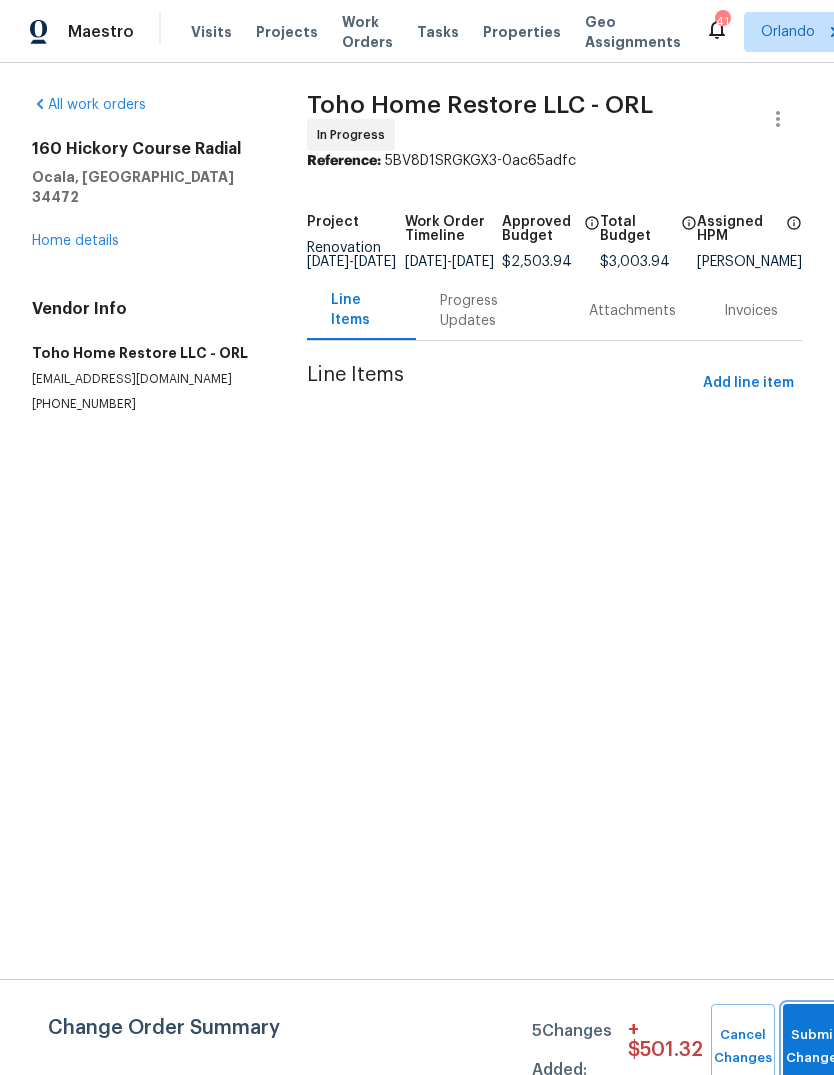 click on "Submit Changes" at bounding box center [815, 1047] 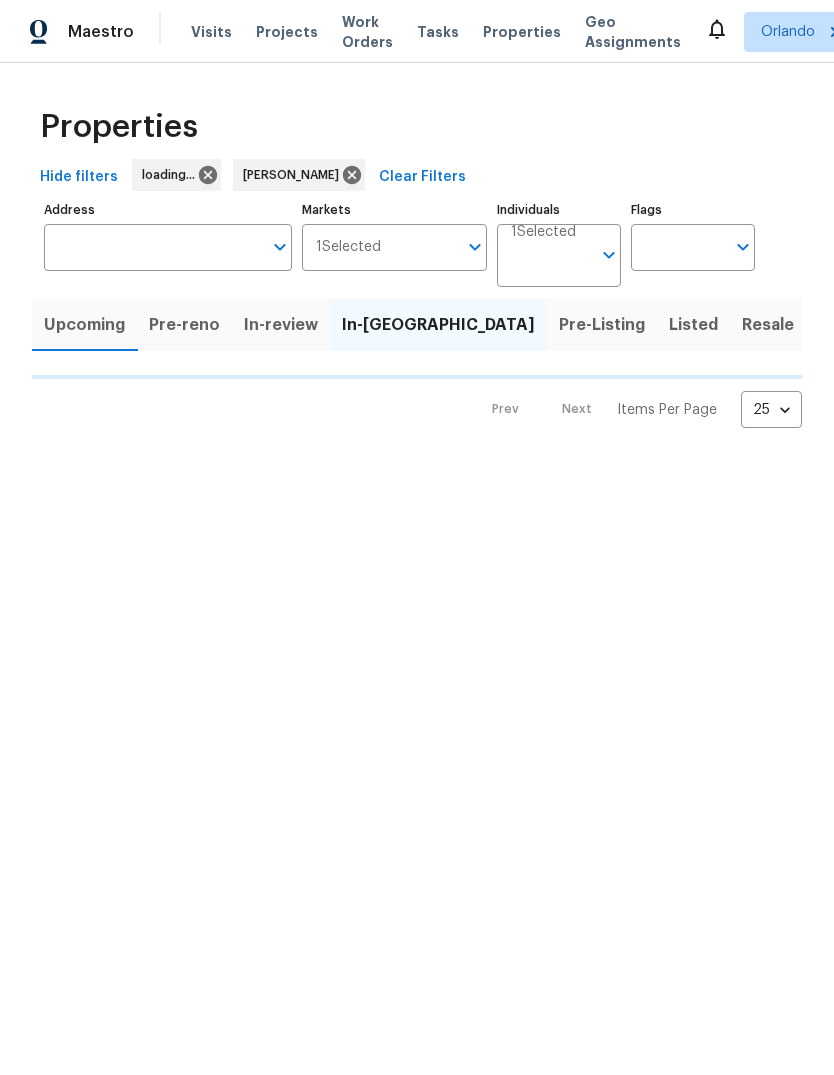 scroll, scrollTop: 0, scrollLeft: 0, axis: both 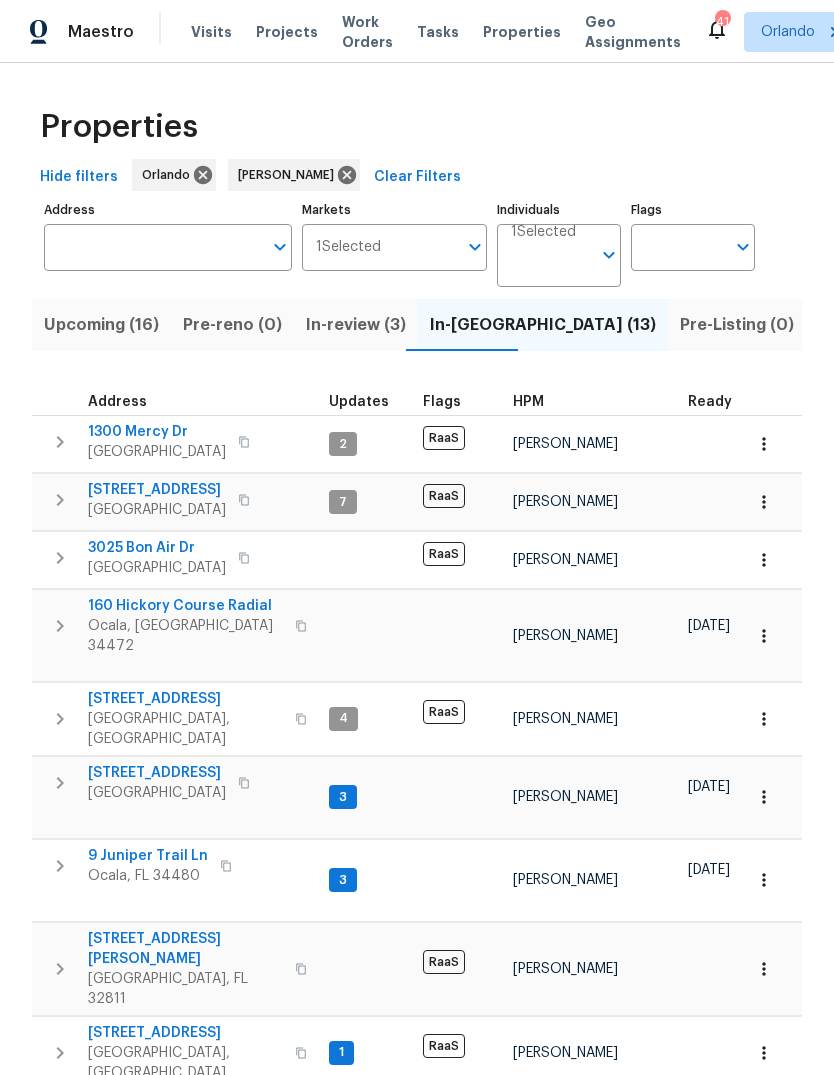 click on "Address" at bounding box center [153, 247] 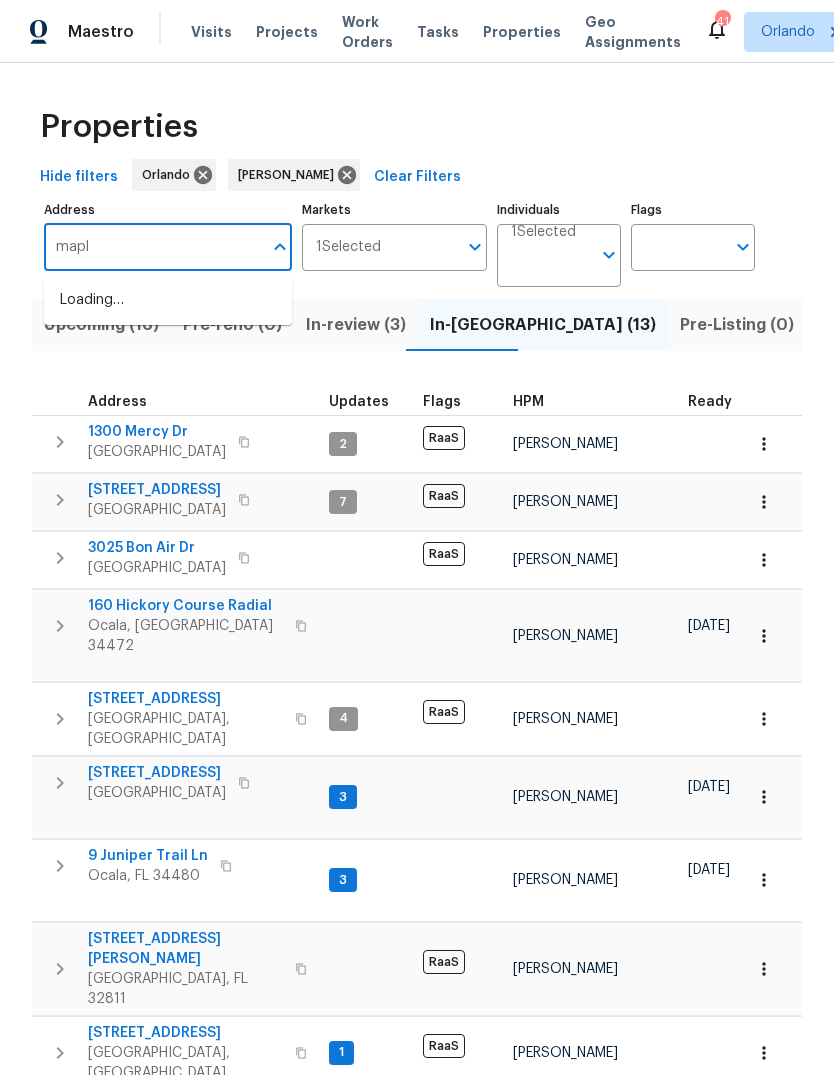 type on "maple" 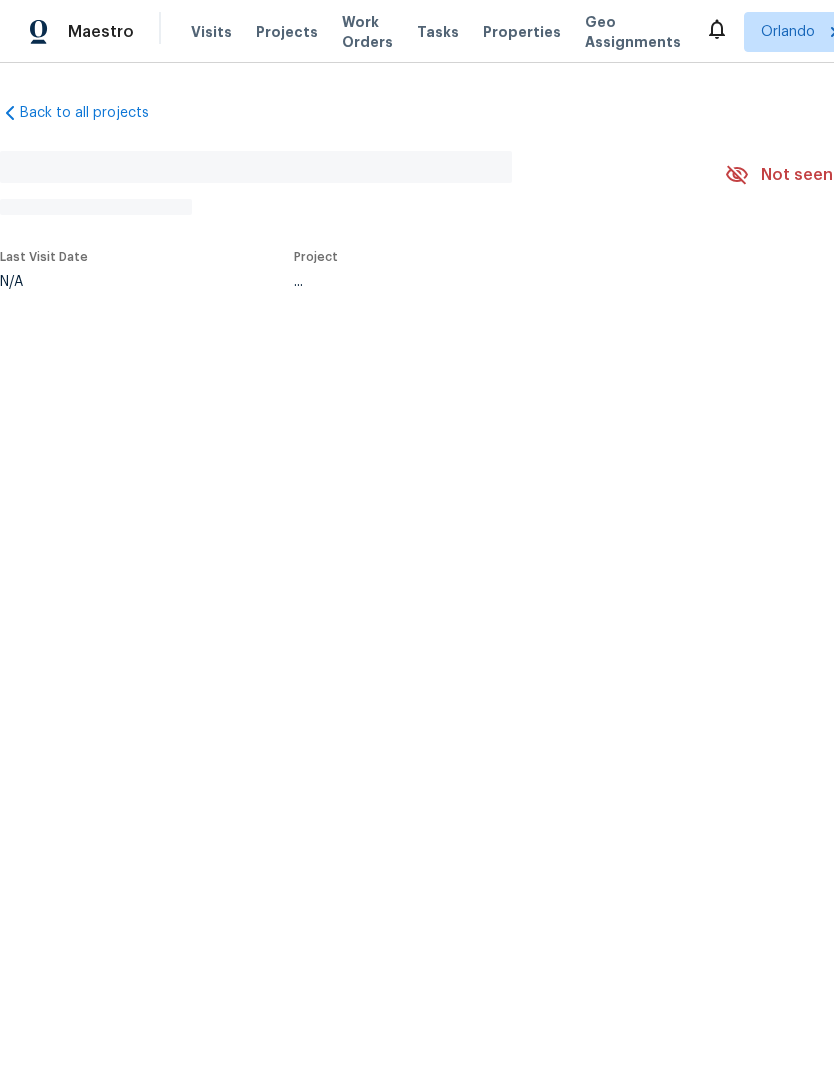 scroll, scrollTop: 0, scrollLeft: 0, axis: both 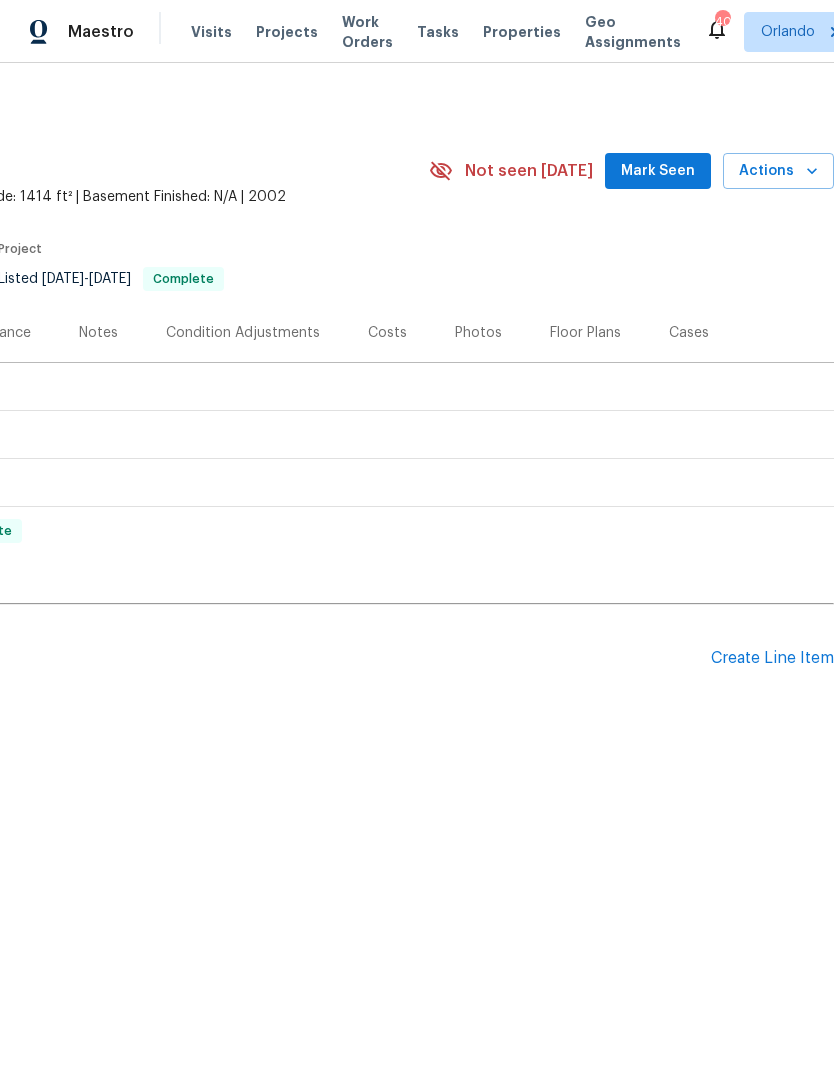 click on "Create Line Item" at bounding box center (772, 658) 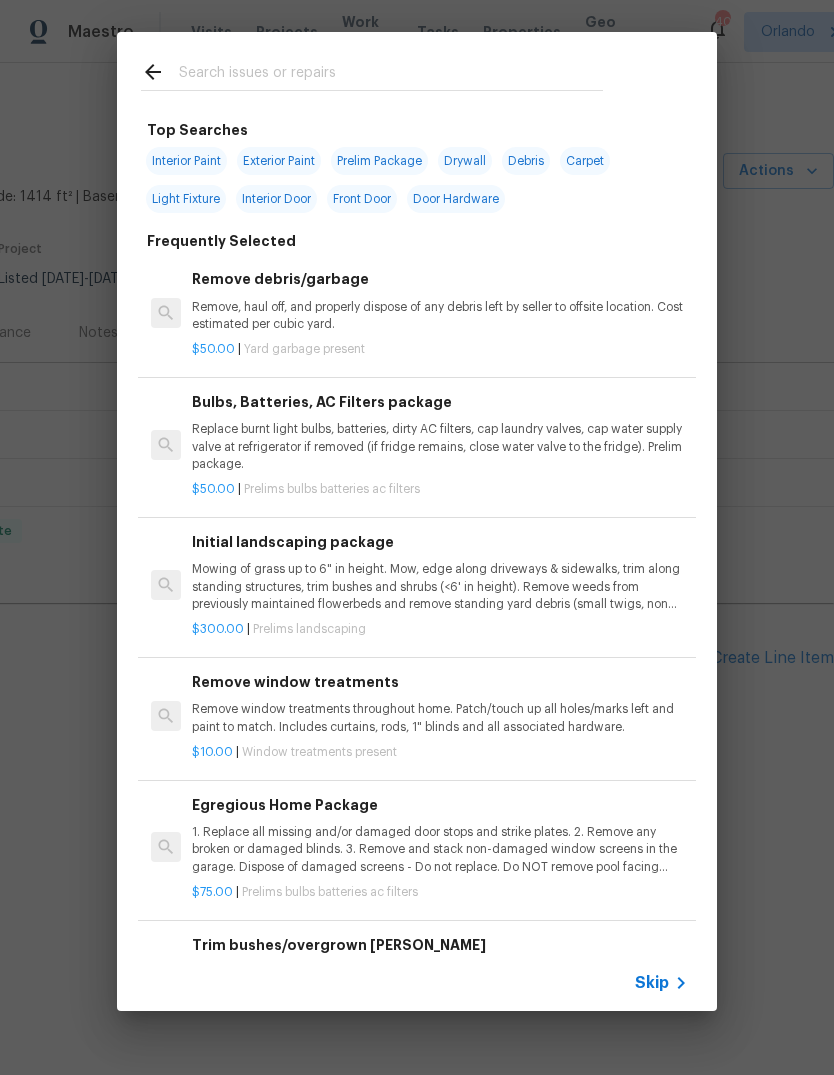 click at bounding box center (391, 75) 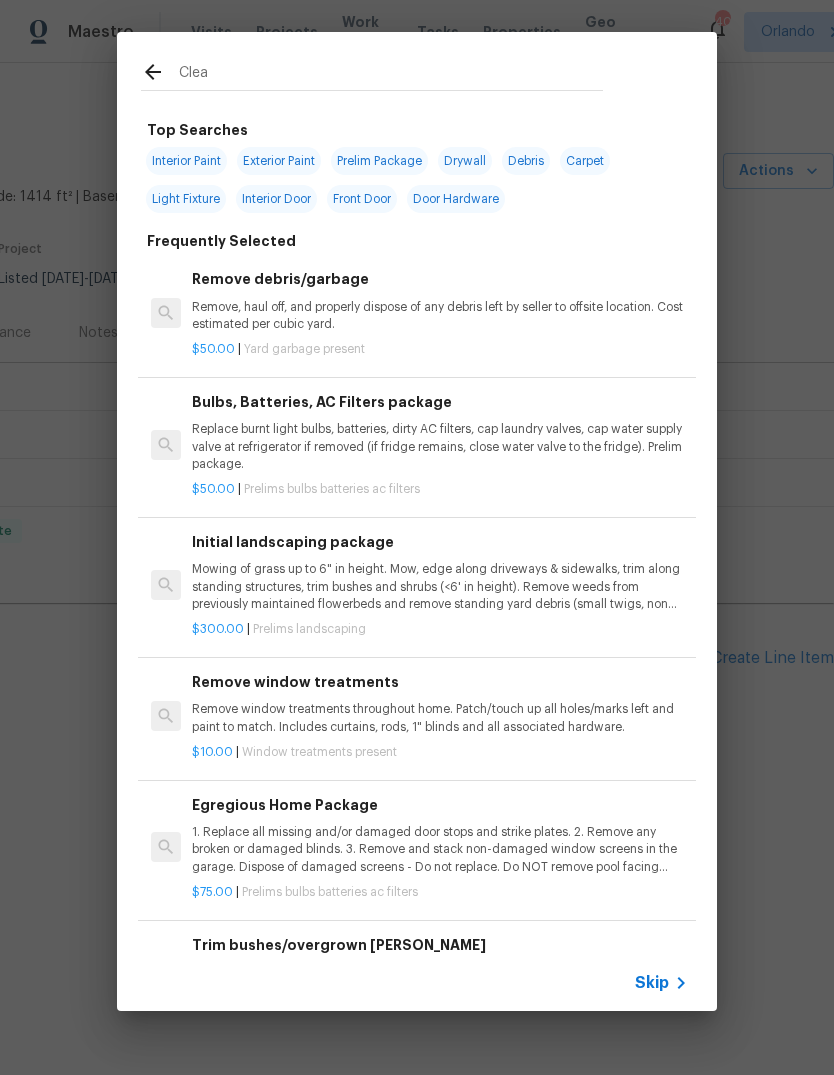 type on "Clean" 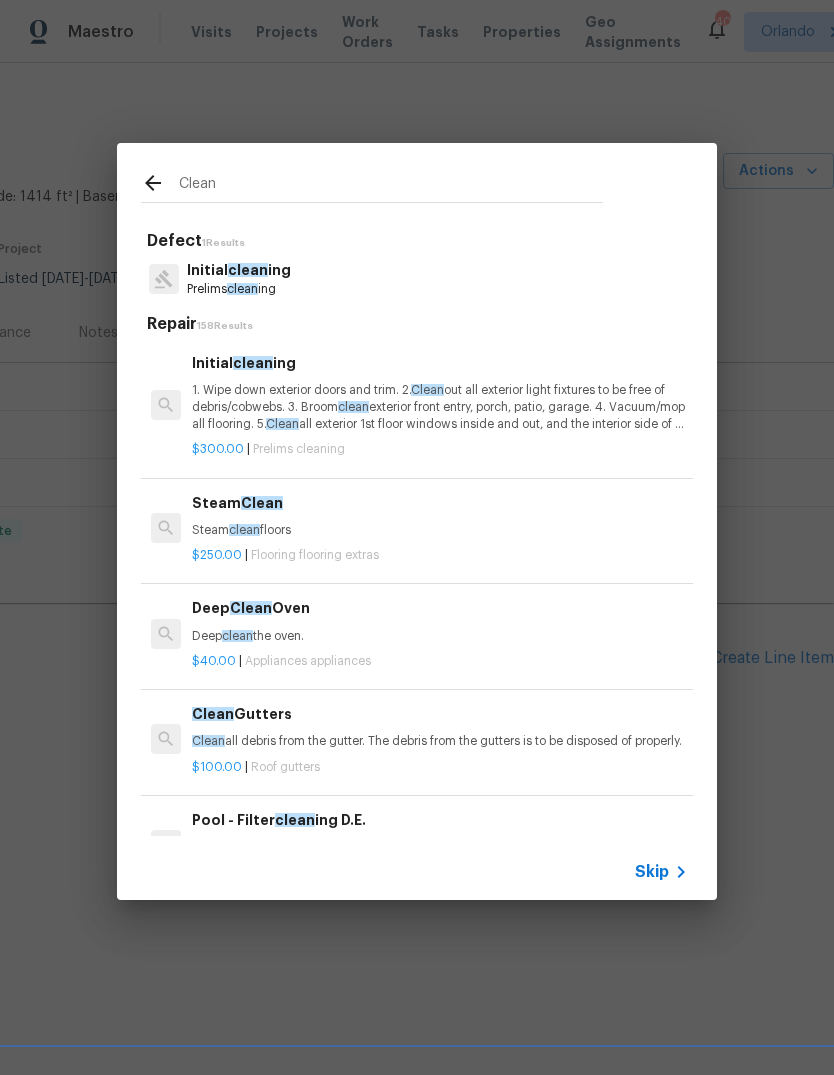 click on "1. Wipe down exterior doors and trim. 2.  Clean  out all exterior light fixtures to be free of debris/cobwebs. 3. Broom  clean  exterior front entry, porch, patio, garage. 4. Vacuum/mop all flooring. 5.  Clean  all exterior 1st floor windows inside and out, and the interior side of all above grade windows.  Clean  all tracks/frames. 6.  Clean  all air vent grills. 7.  Clean  all interior window, base, sill and trim. 8.  Clean  all switch/outlet plates and remove any paint. 9.  Clean  all light fixtures and ceiling fans. 10.  Clean  all doors, frames and trim. 11.  Clean  kitchen and laundry appliances - inside-outside and underneath. 12.  Clean  cabinetry inside and outside and top including drawers. 13.  Clean  counters, sinks, plumbing fixtures, toilets seat to remain down. 14.  Clean  showers, tubs, surrounds, wall tile free of grime and soap scum. 15.  Clean  window coverings if left in place. 16.  Clean  baseboards. 17.  Clean" at bounding box center [440, 407] 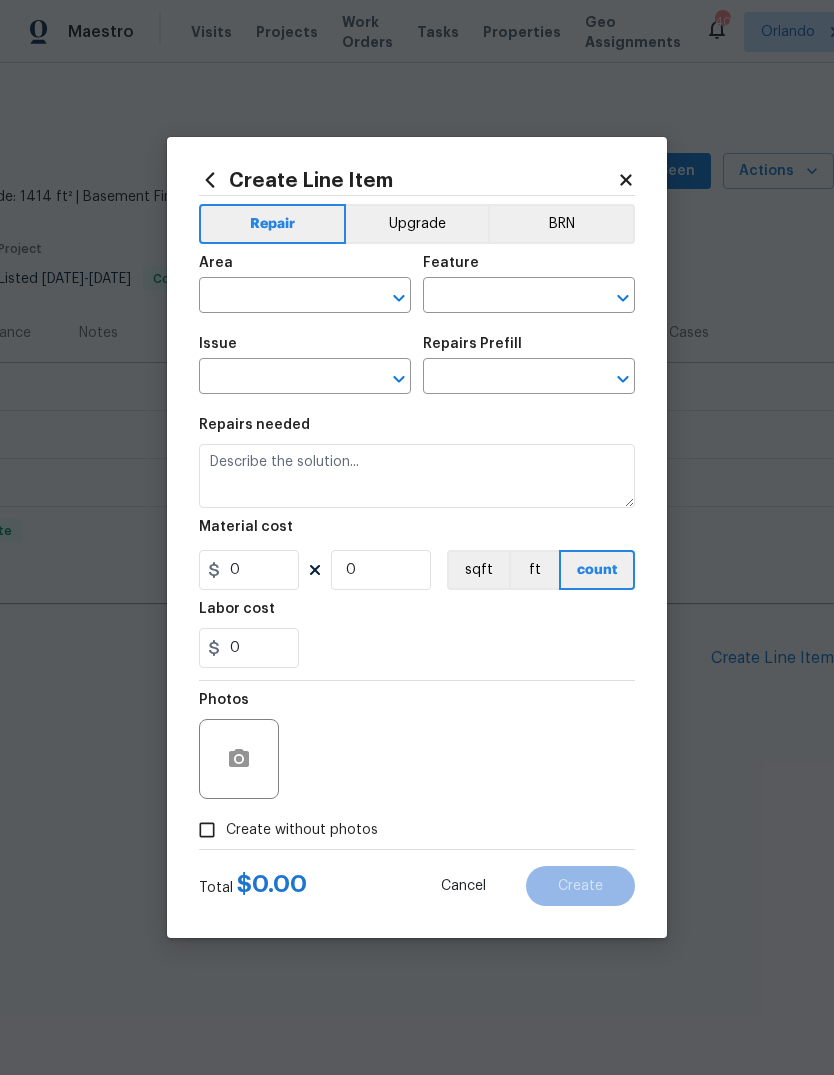 type on "Home Readiness Packages" 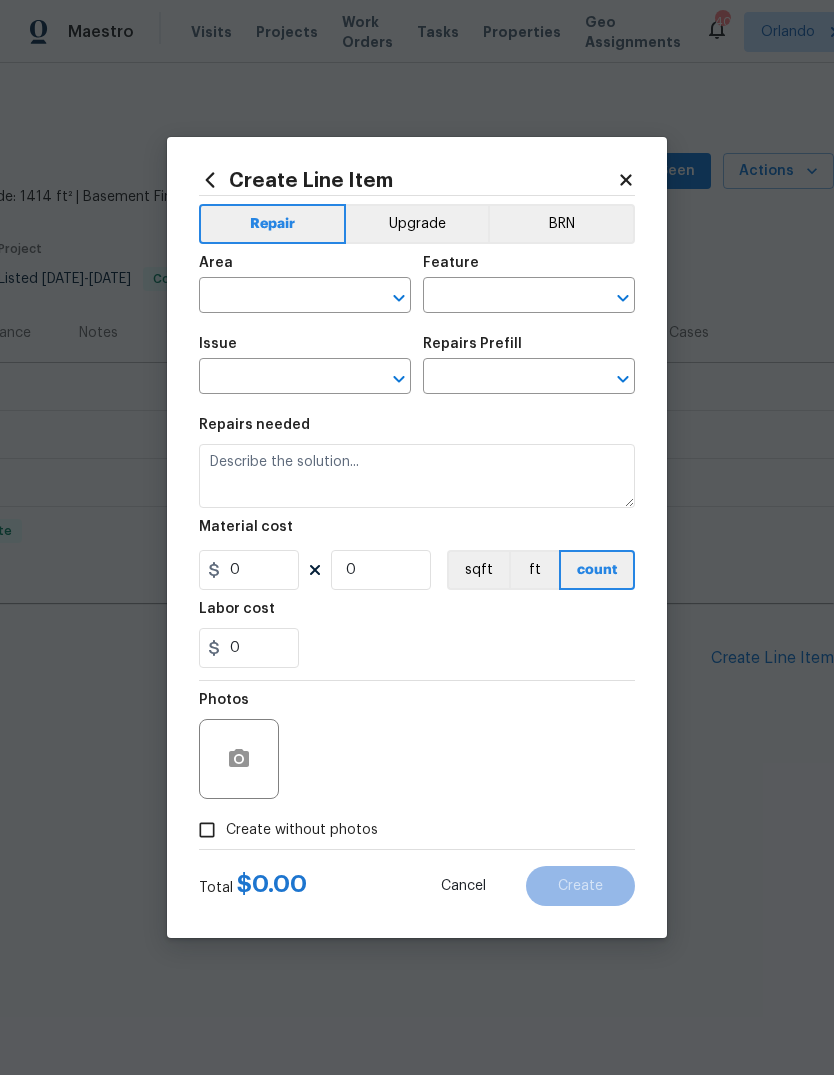 type on "Initial cleaning" 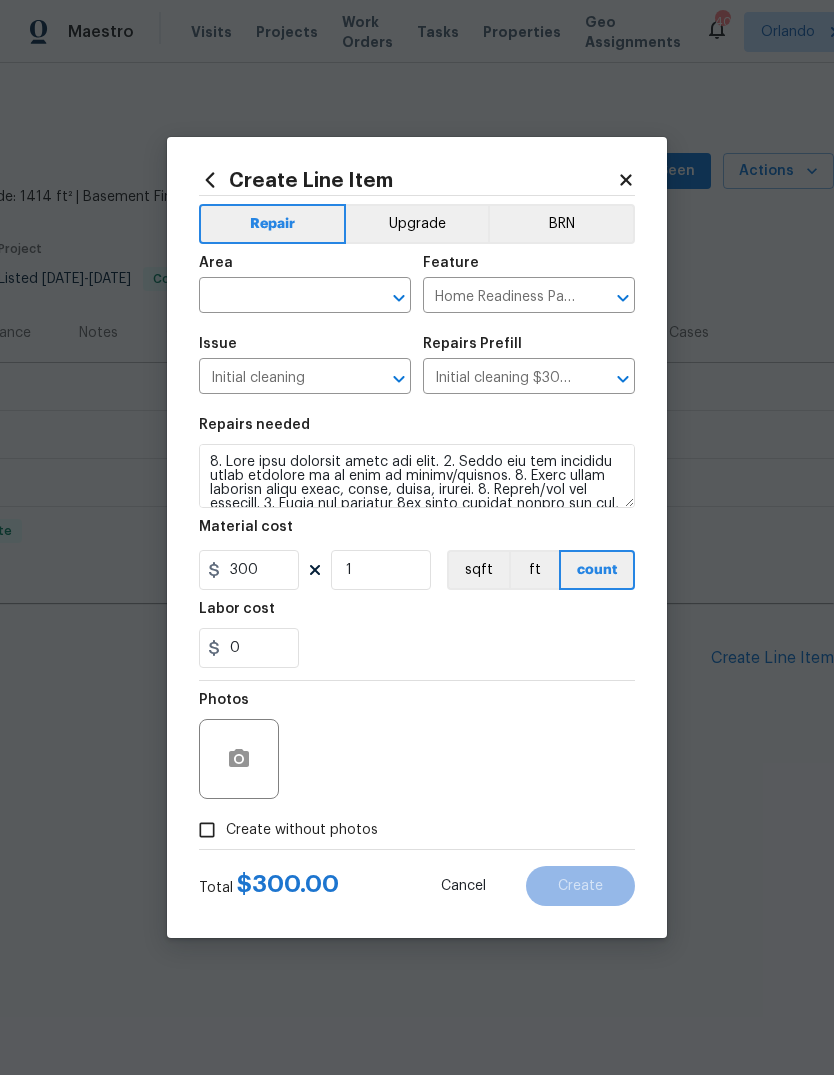 click at bounding box center [277, 297] 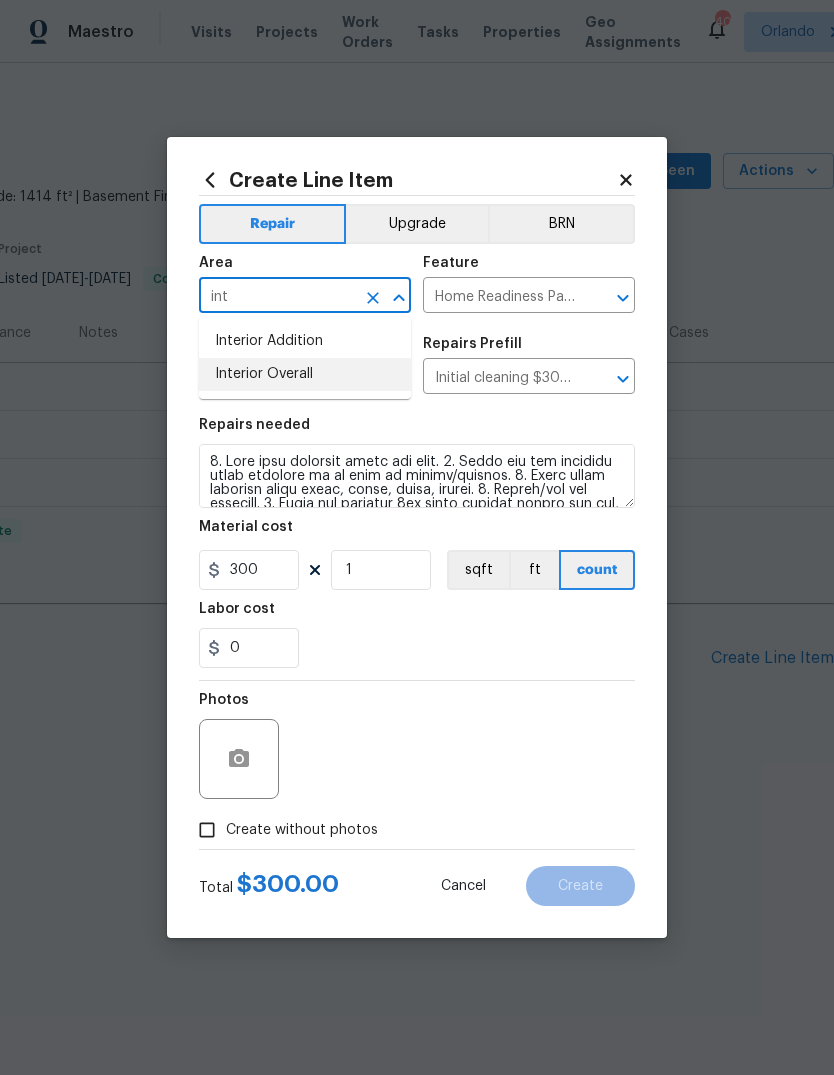 click on "Interior Overall" at bounding box center [305, 374] 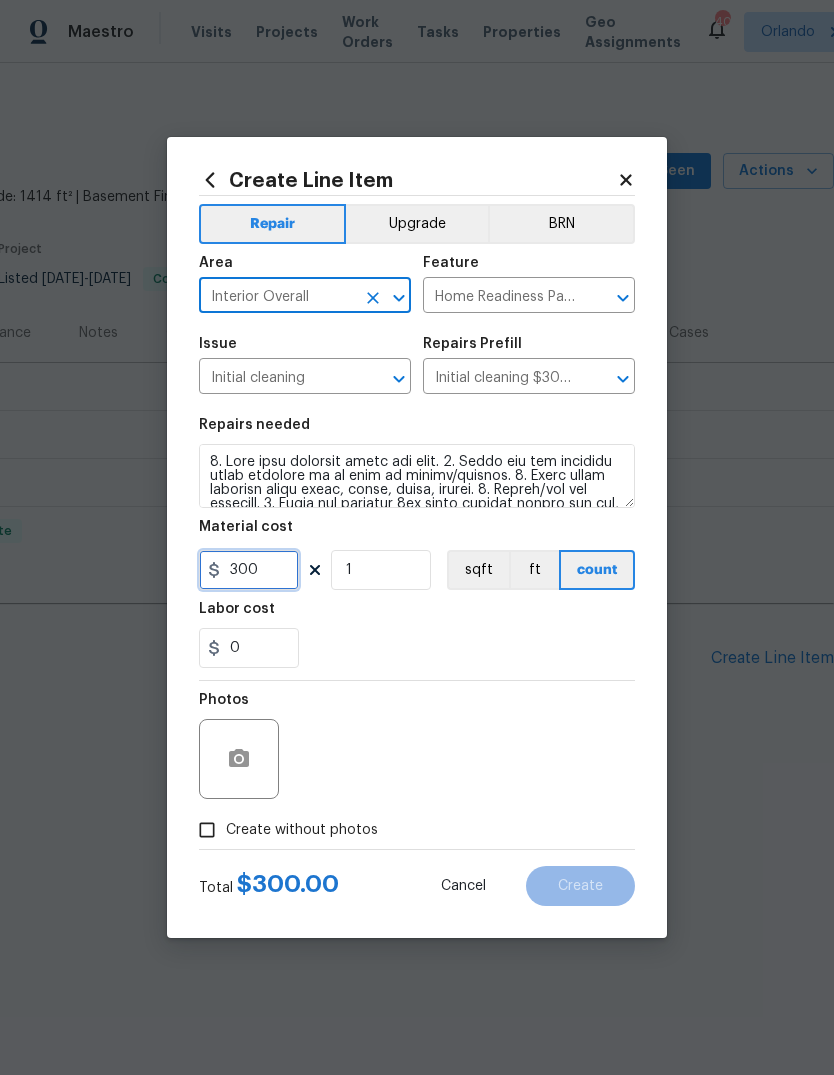 click on "300" at bounding box center (249, 570) 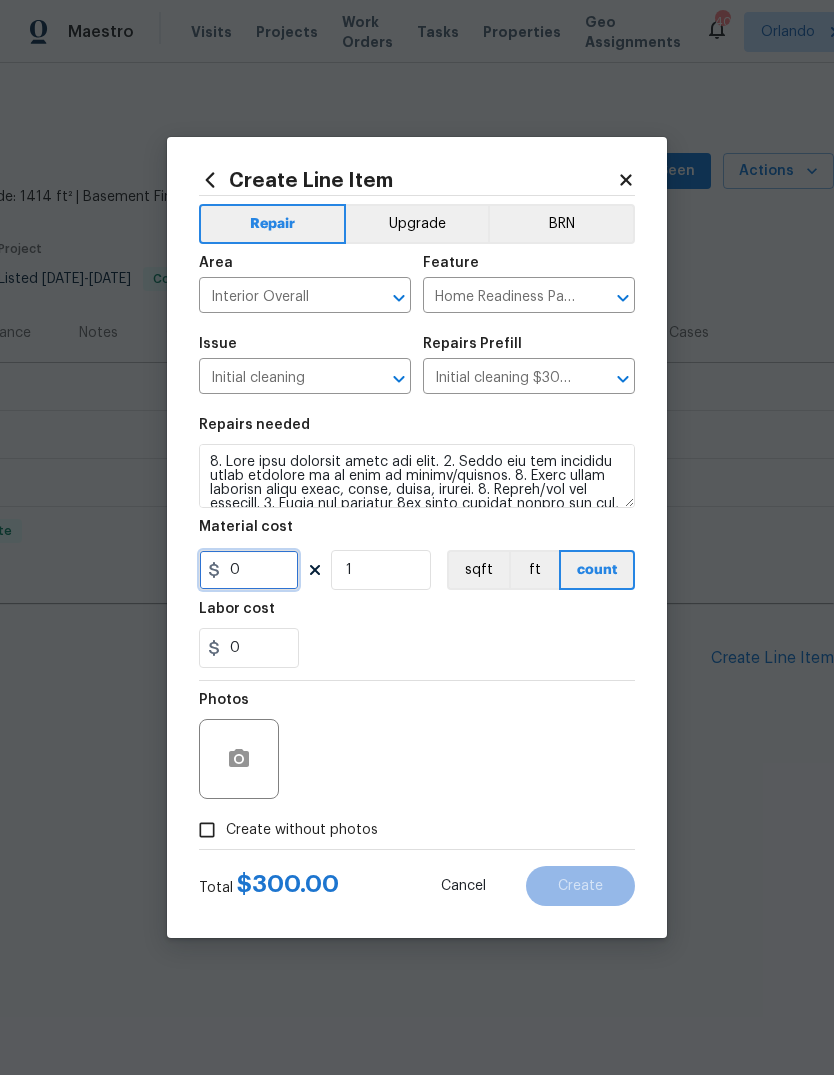 type on "1" 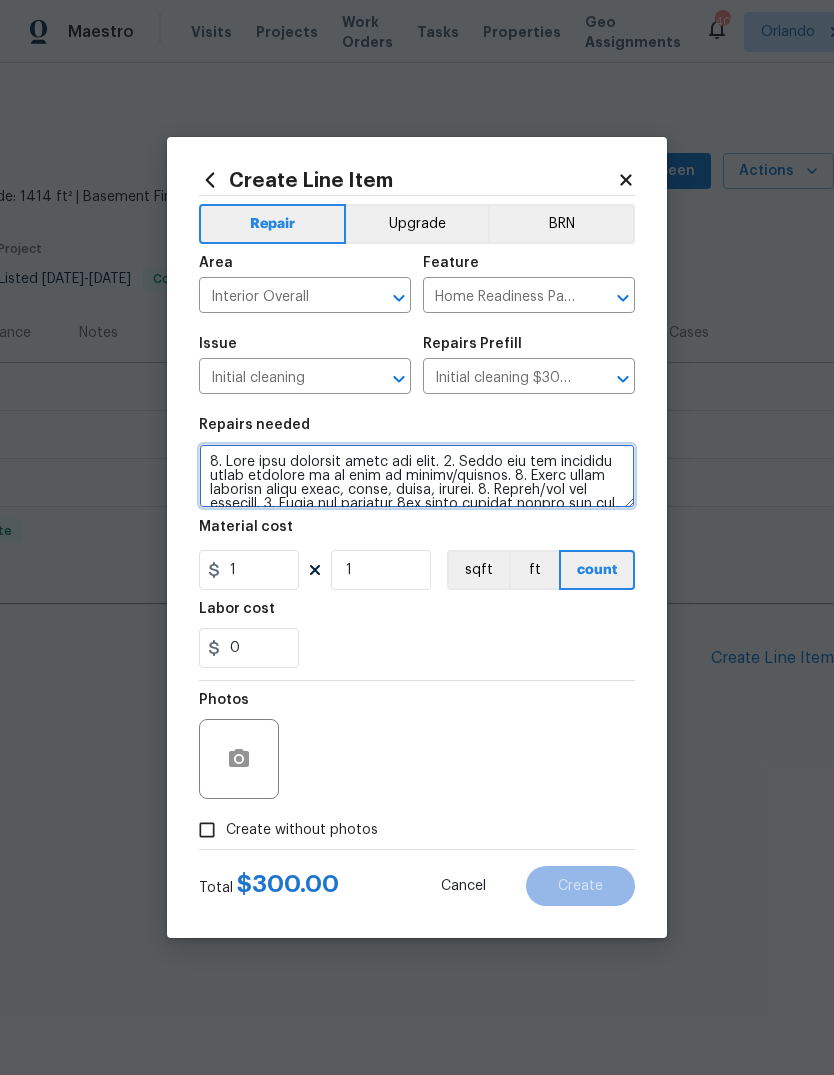 click at bounding box center (417, 476) 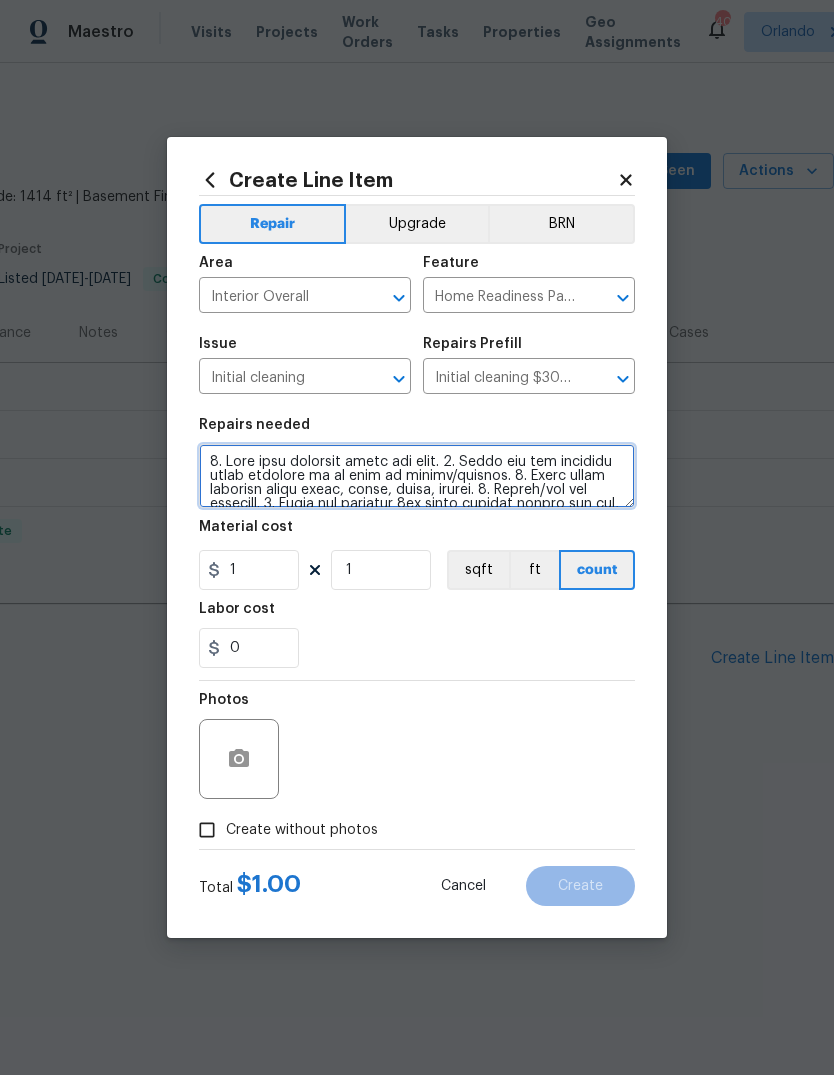 click at bounding box center [417, 476] 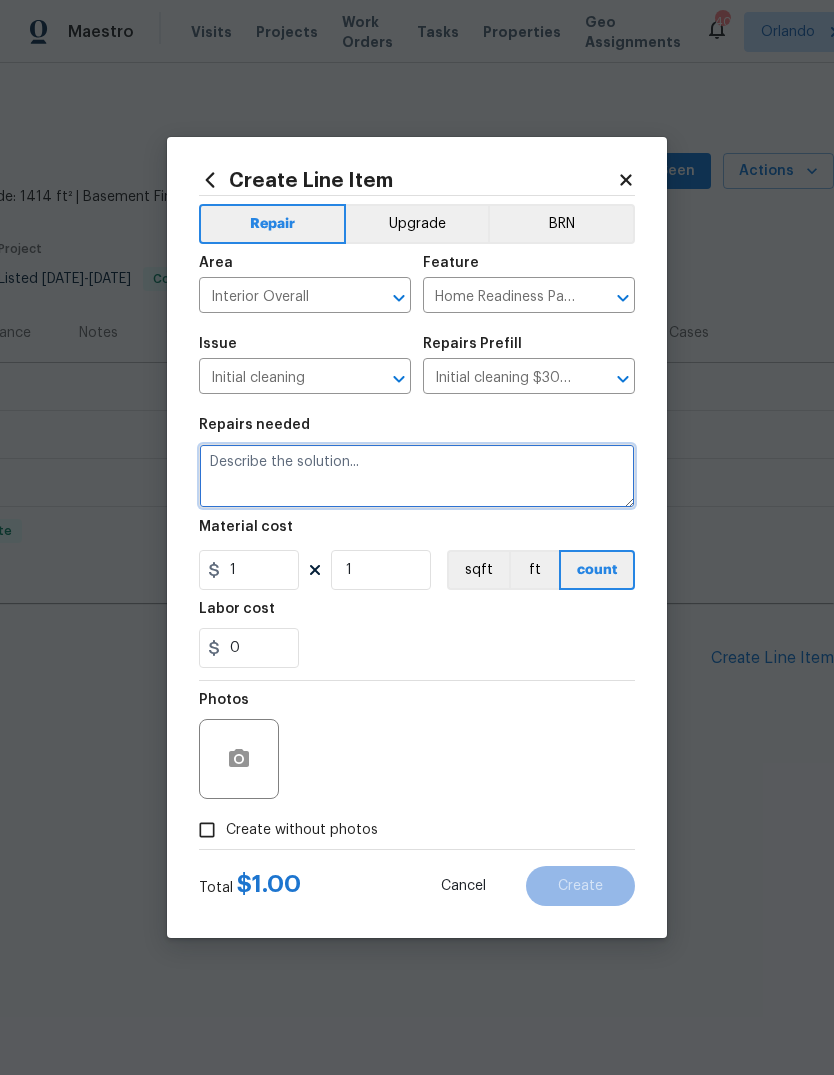 scroll, scrollTop: 0, scrollLeft: 0, axis: both 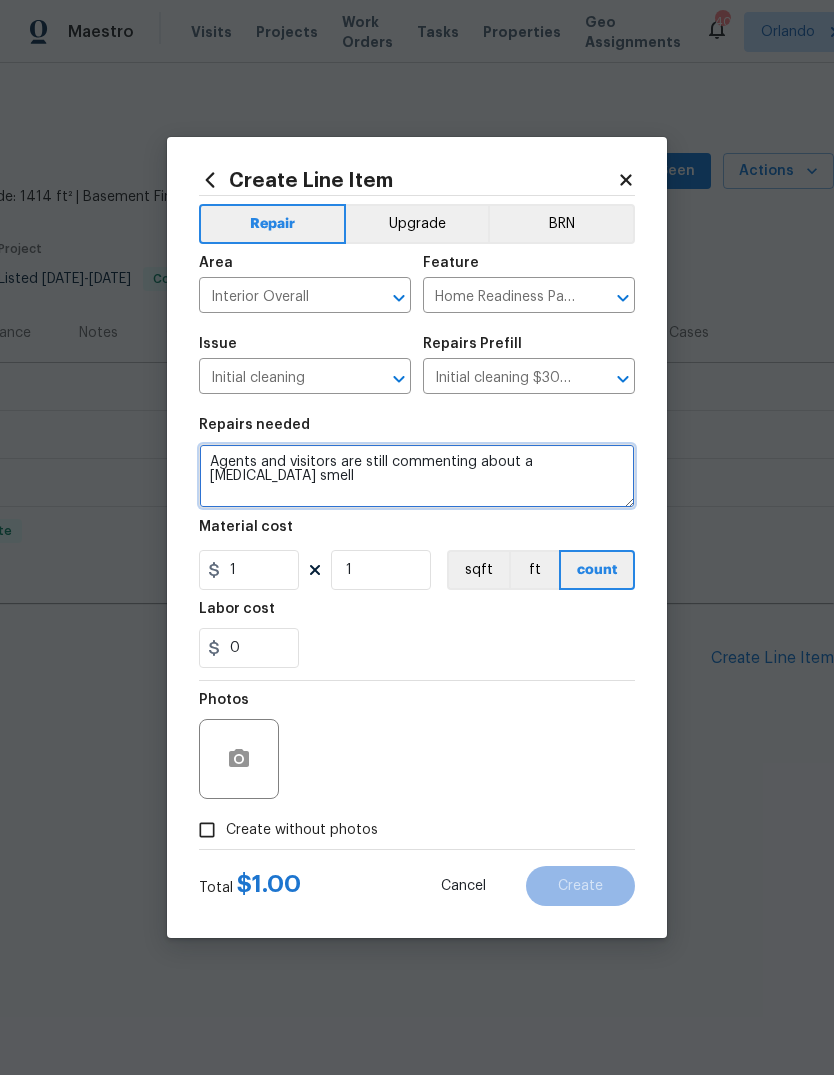 type on "Agents and visitors are still commenting about a nicotine smell" 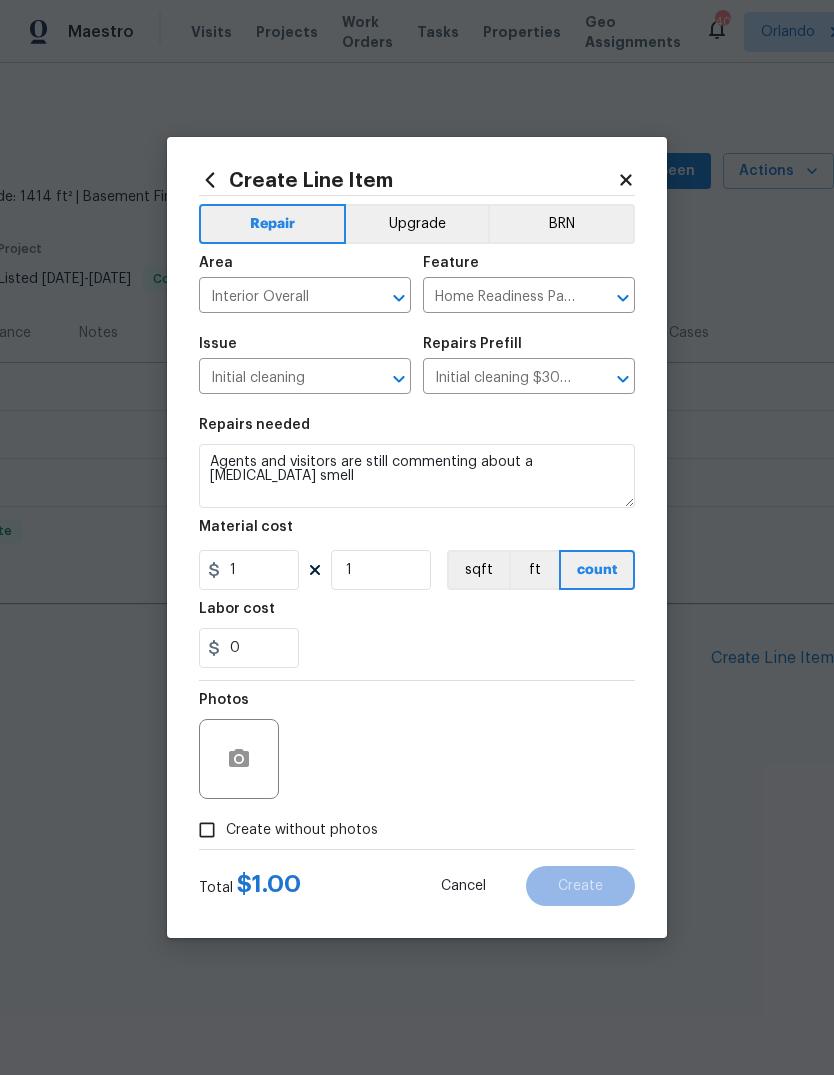 click on "Labor cost" at bounding box center [417, 615] 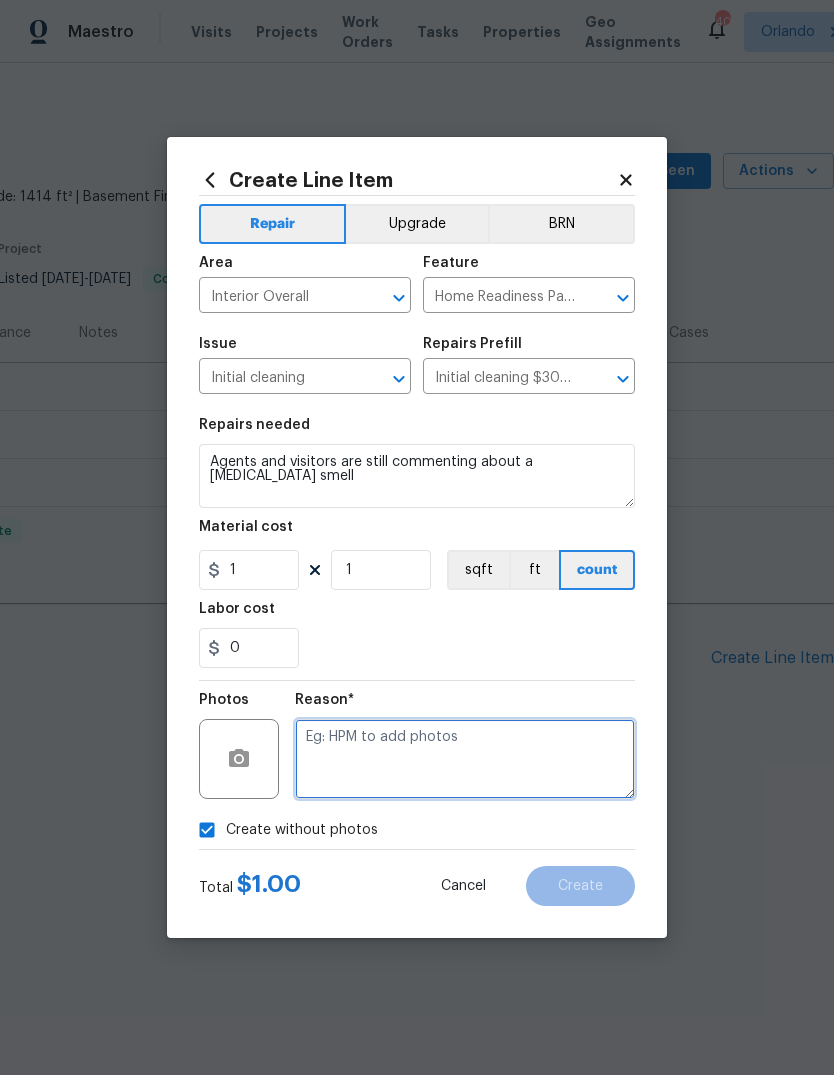 click at bounding box center [465, 759] 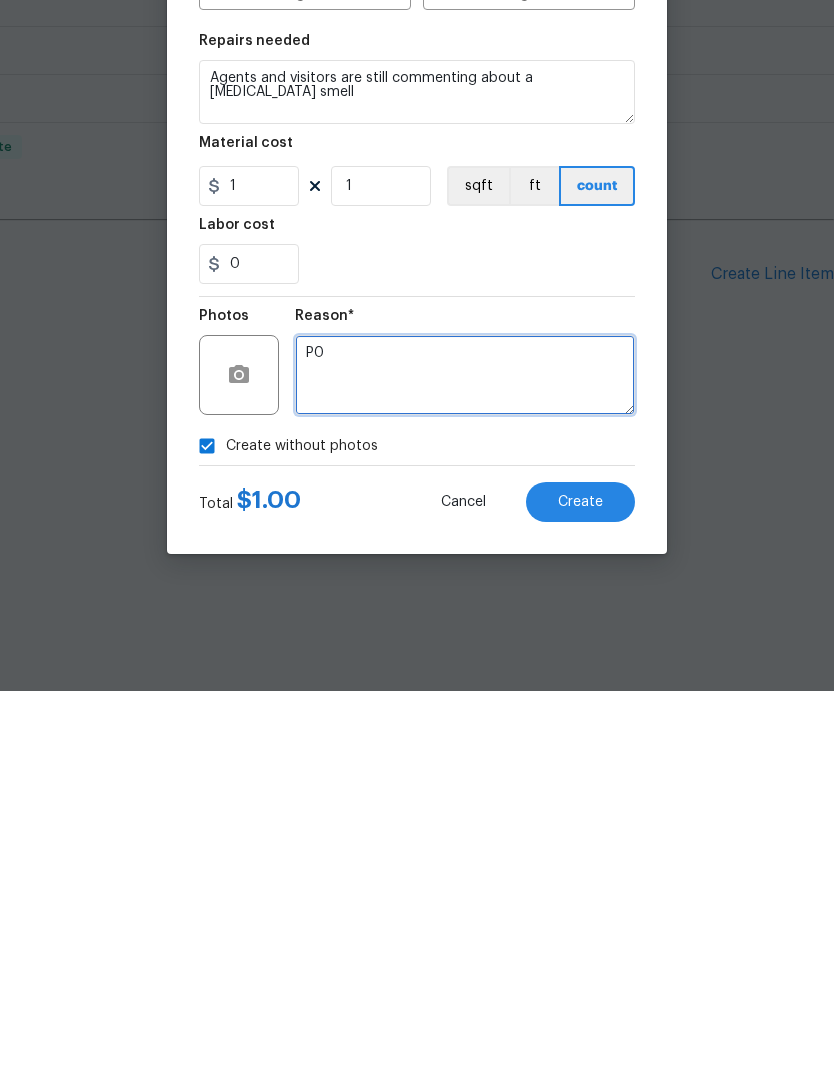 type on "P0" 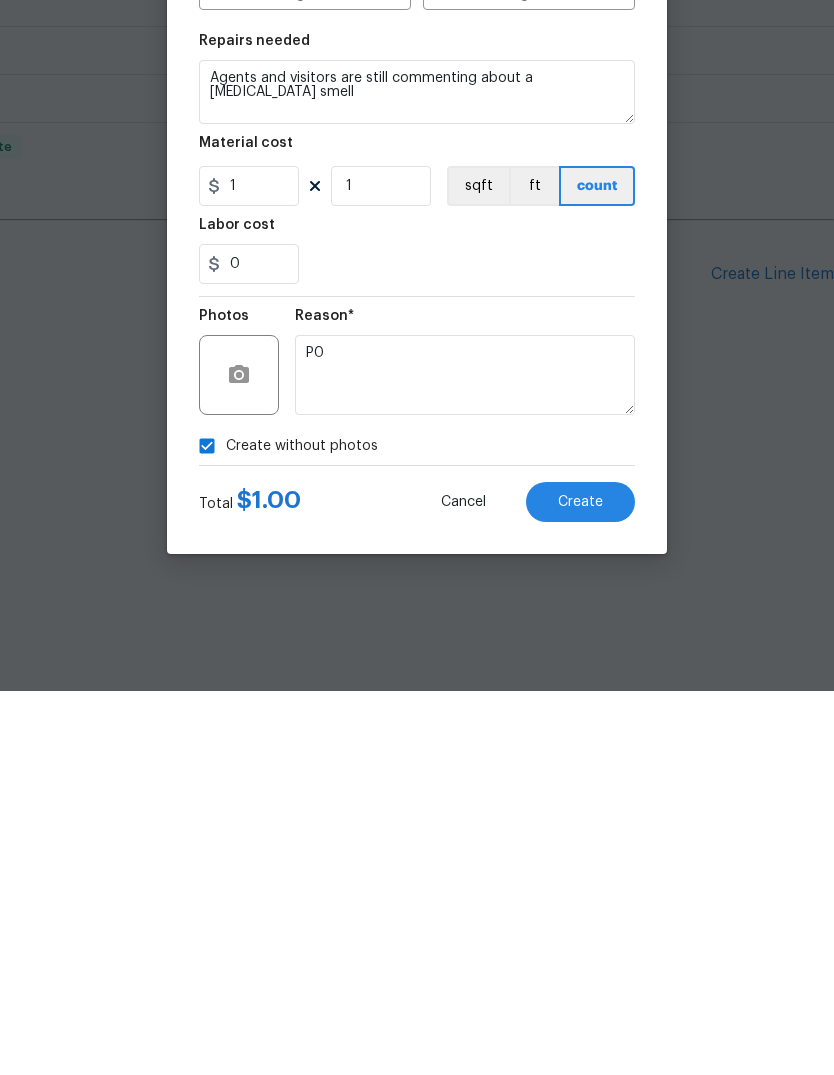 click on "Create" at bounding box center [580, 886] 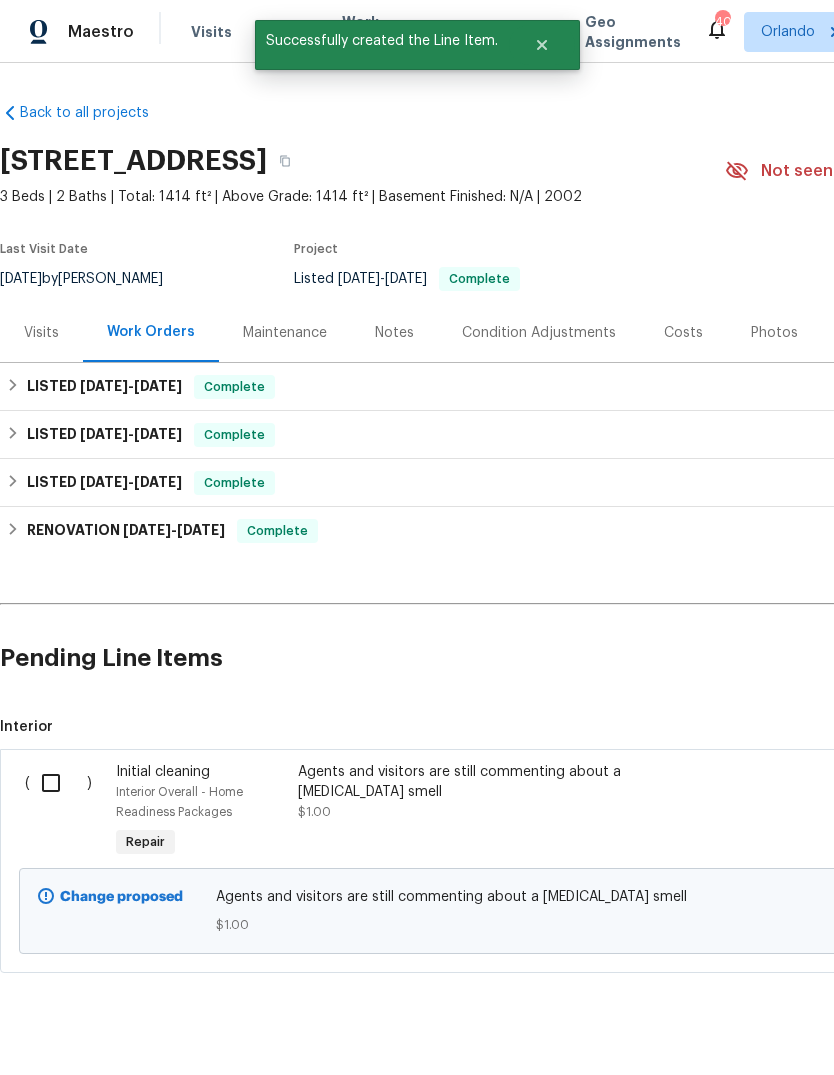 scroll, scrollTop: 0, scrollLeft: 0, axis: both 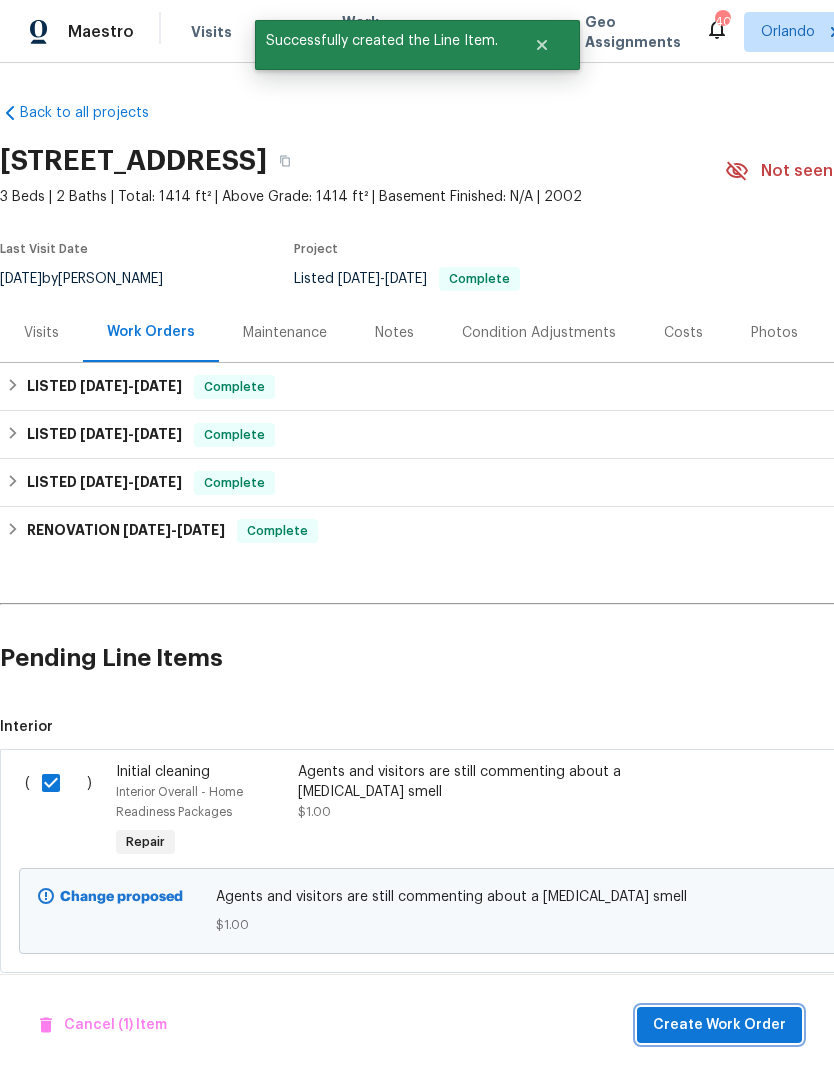 click on "Create Work Order" at bounding box center [719, 1025] 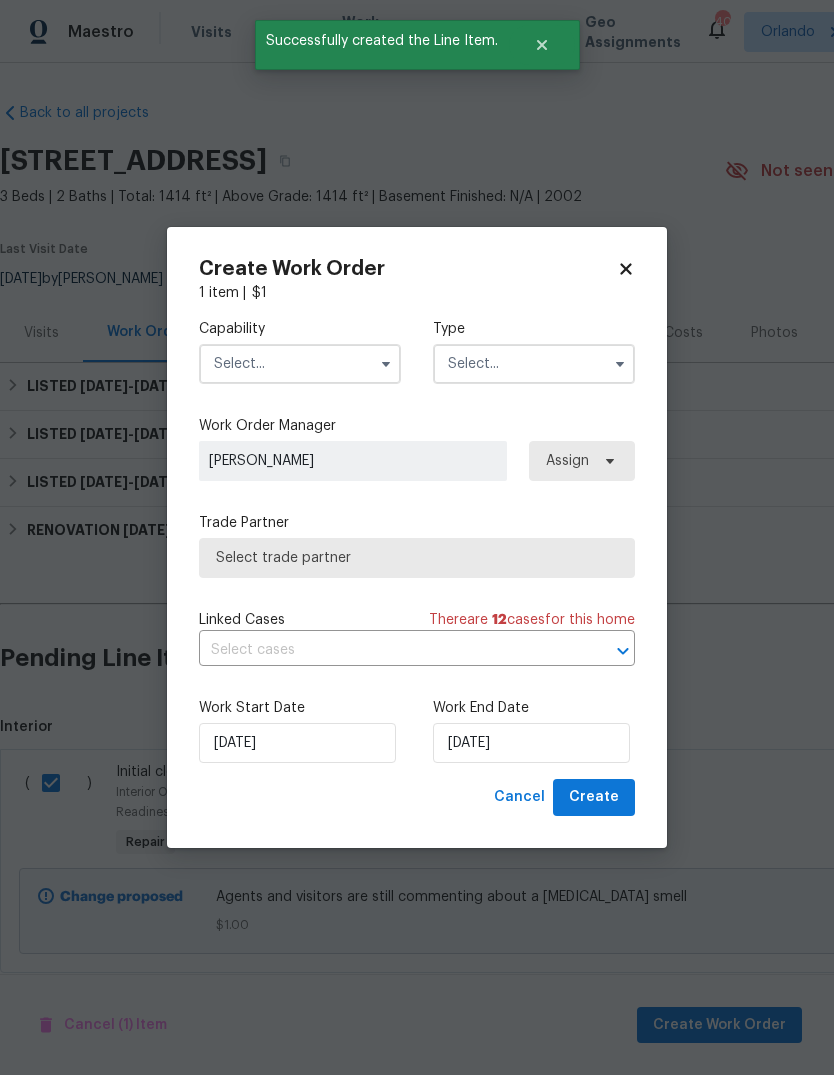 click at bounding box center (300, 364) 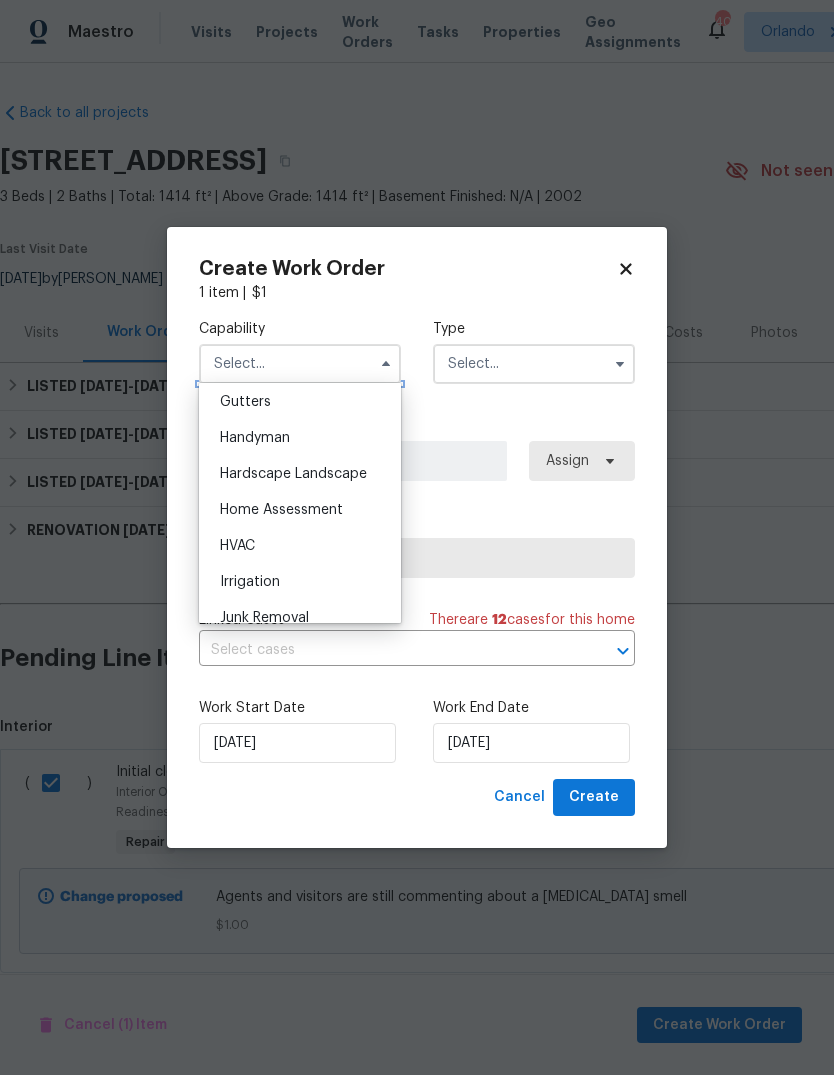 scroll, scrollTop: 1070, scrollLeft: 0, axis: vertical 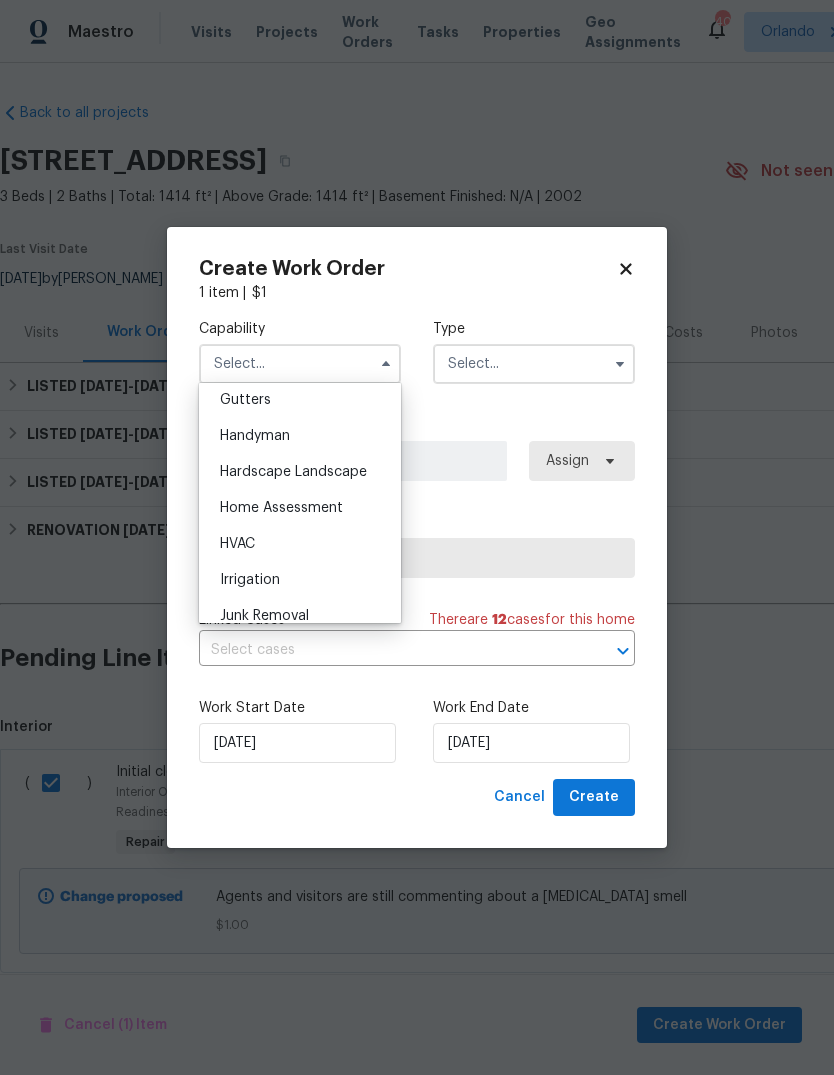 click on "HVAC" at bounding box center [300, 544] 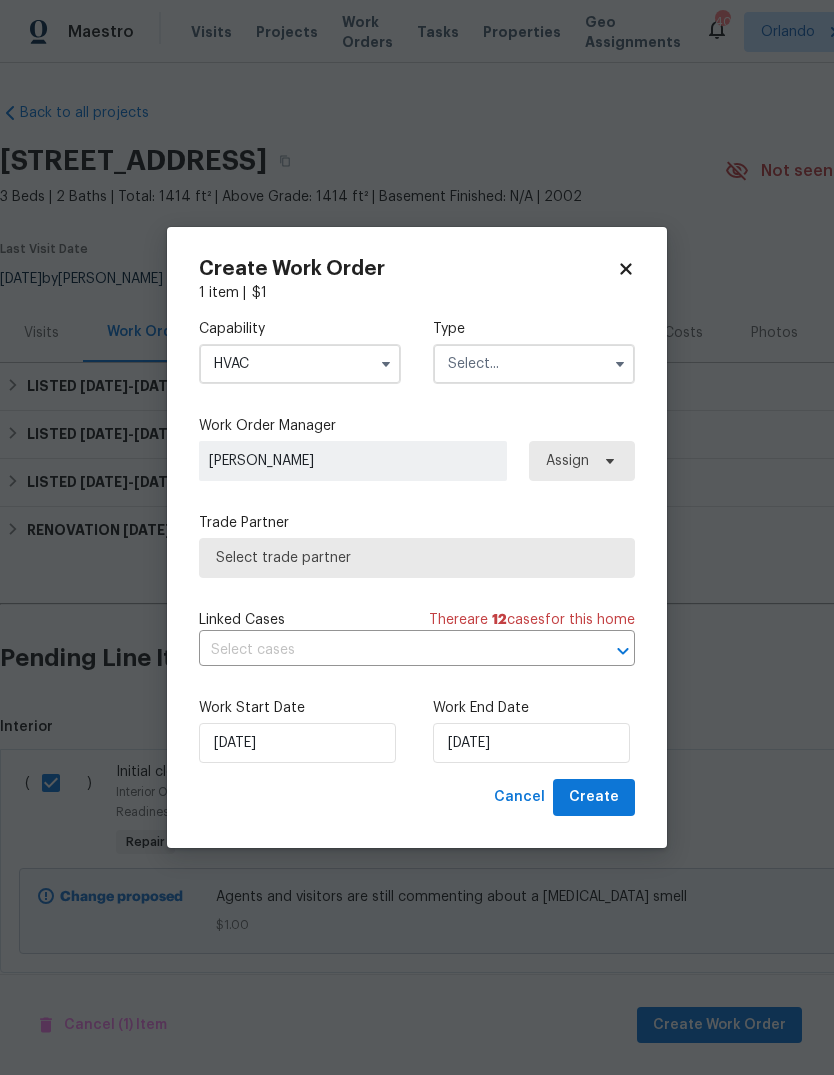click at bounding box center [534, 364] 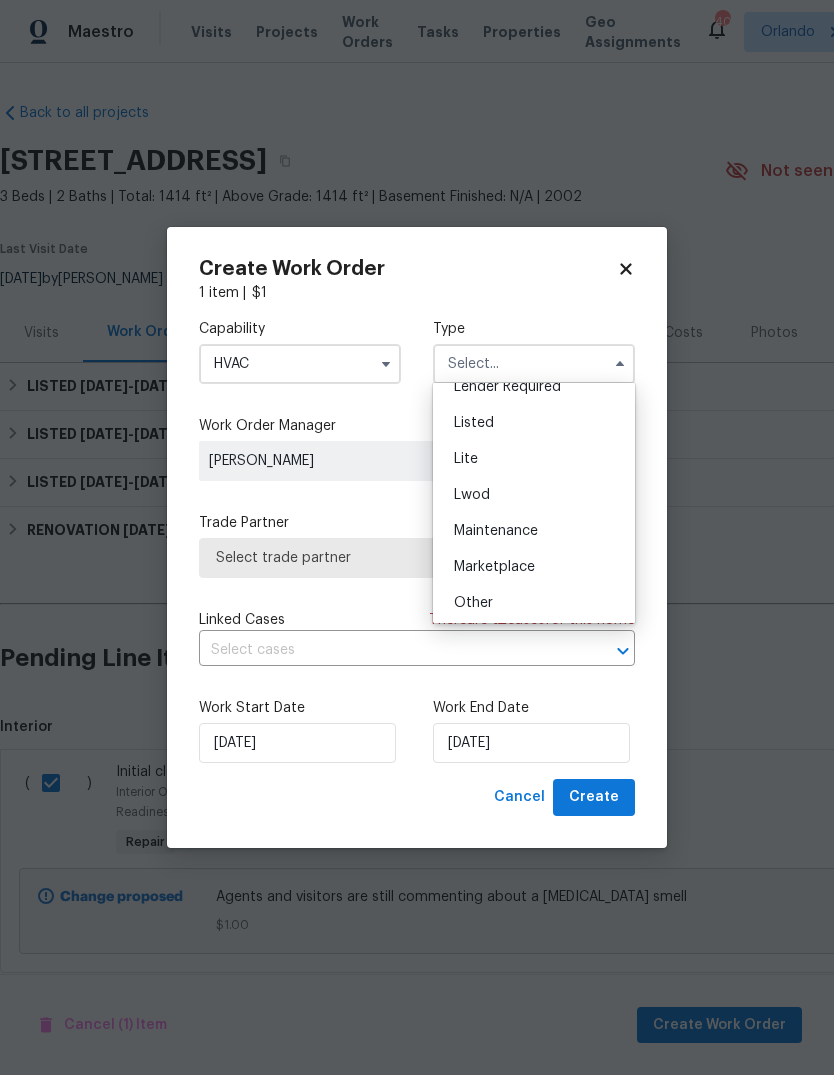 scroll, scrollTop: 197, scrollLeft: 0, axis: vertical 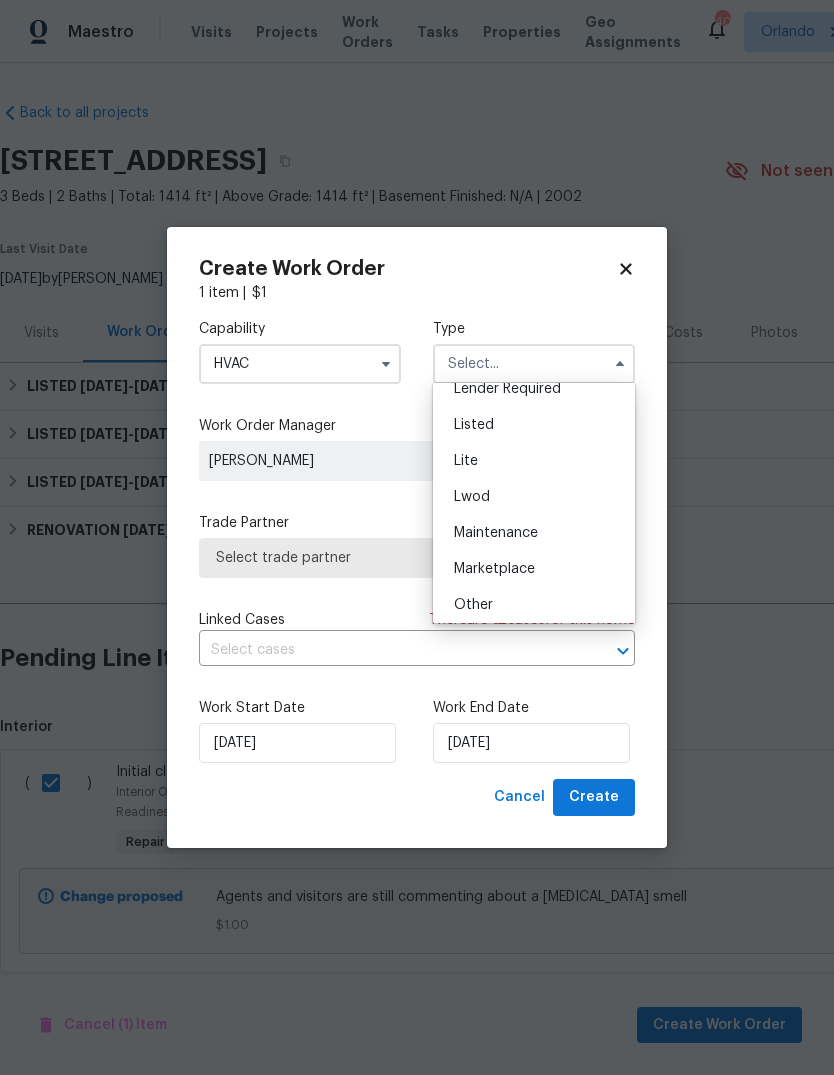 click on "Listed" at bounding box center (534, 425) 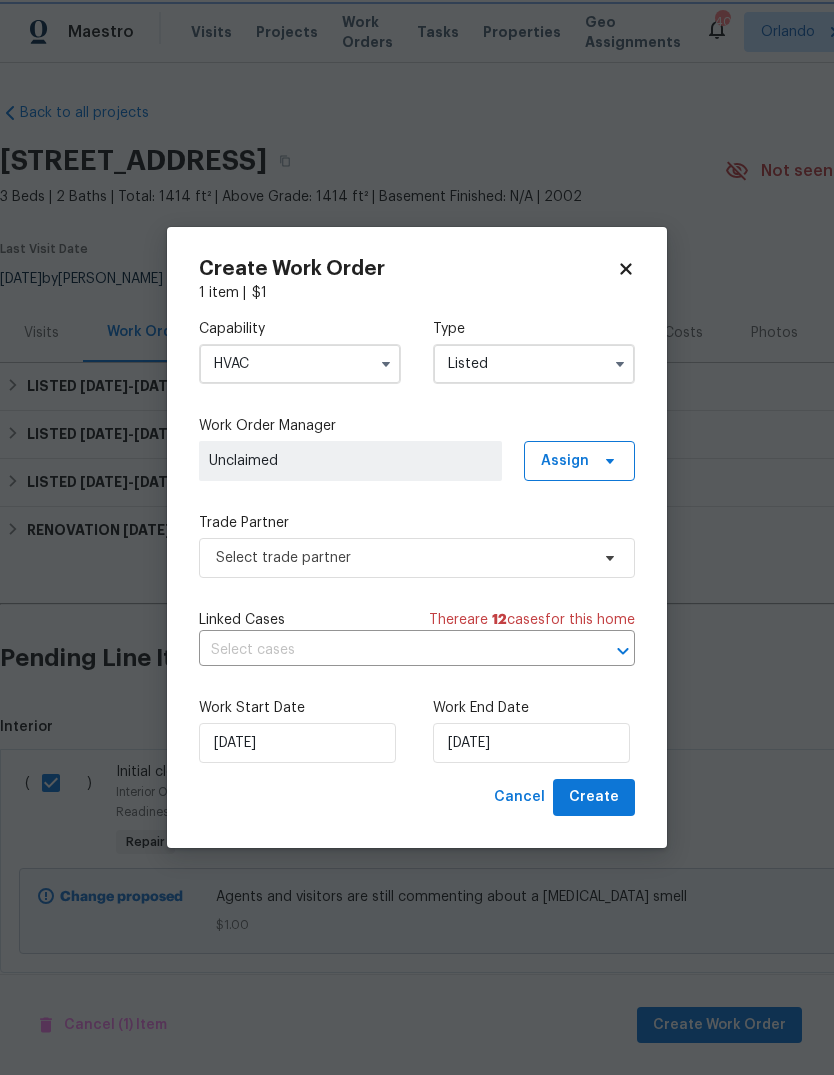 scroll, scrollTop: 0, scrollLeft: 0, axis: both 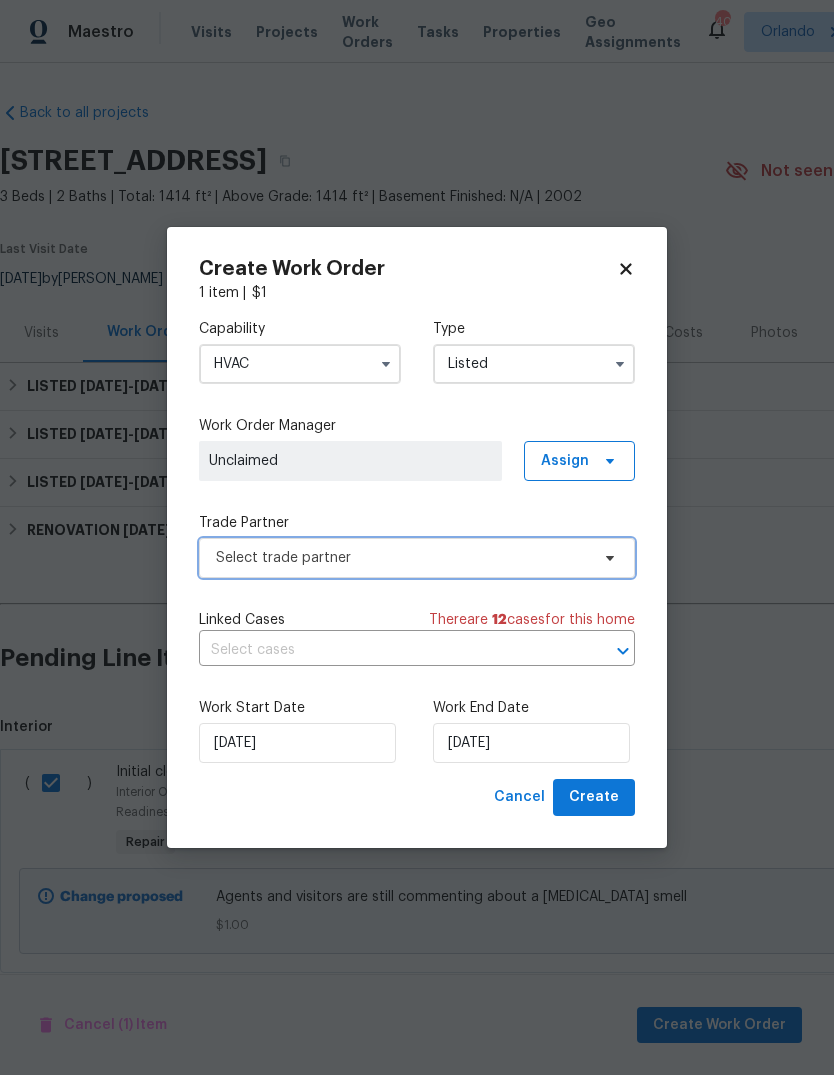 click on "Select trade partner" at bounding box center [402, 558] 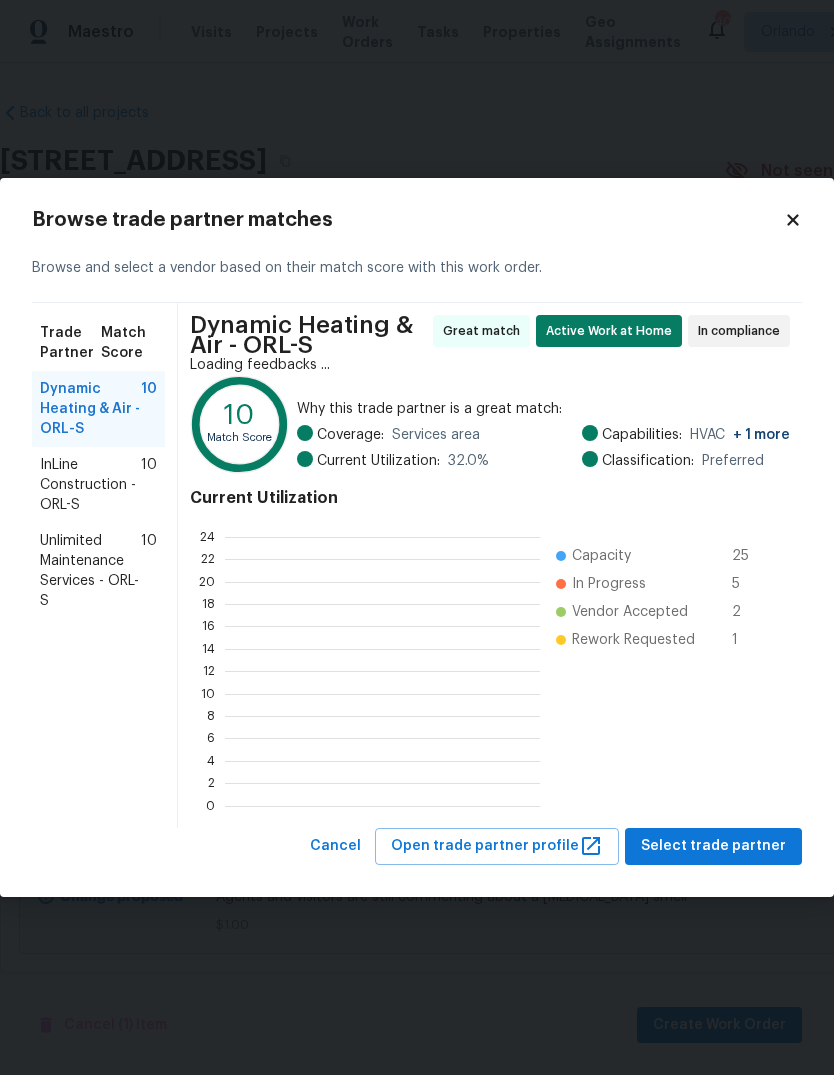 scroll, scrollTop: 2, scrollLeft: 2, axis: both 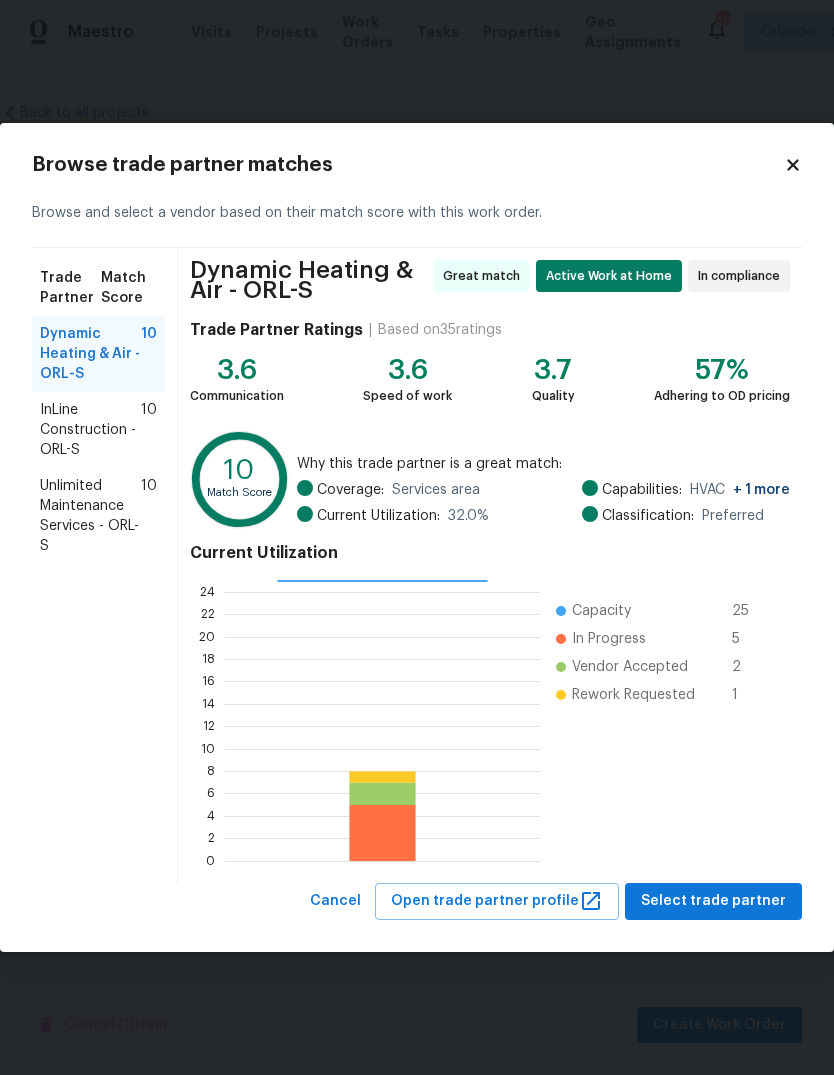 click on "InLine Construction - ORL-S" at bounding box center [90, 430] 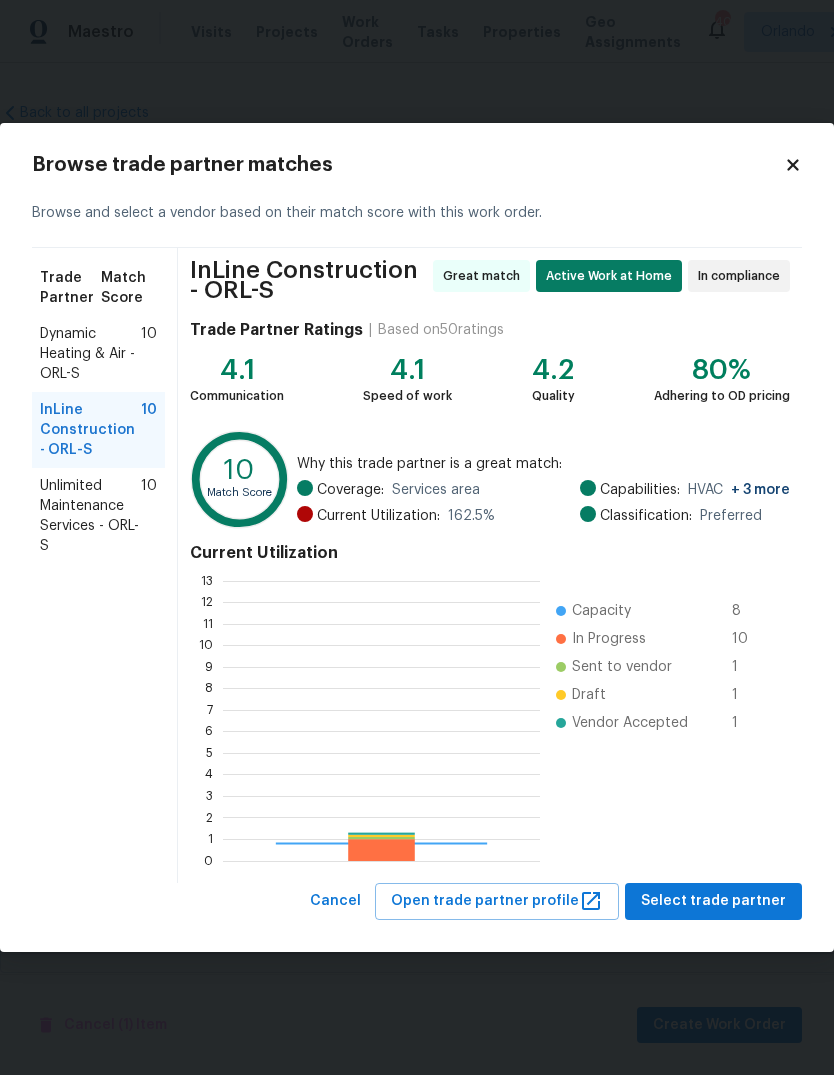 scroll, scrollTop: 2, scrollLeft: 2, axis: both 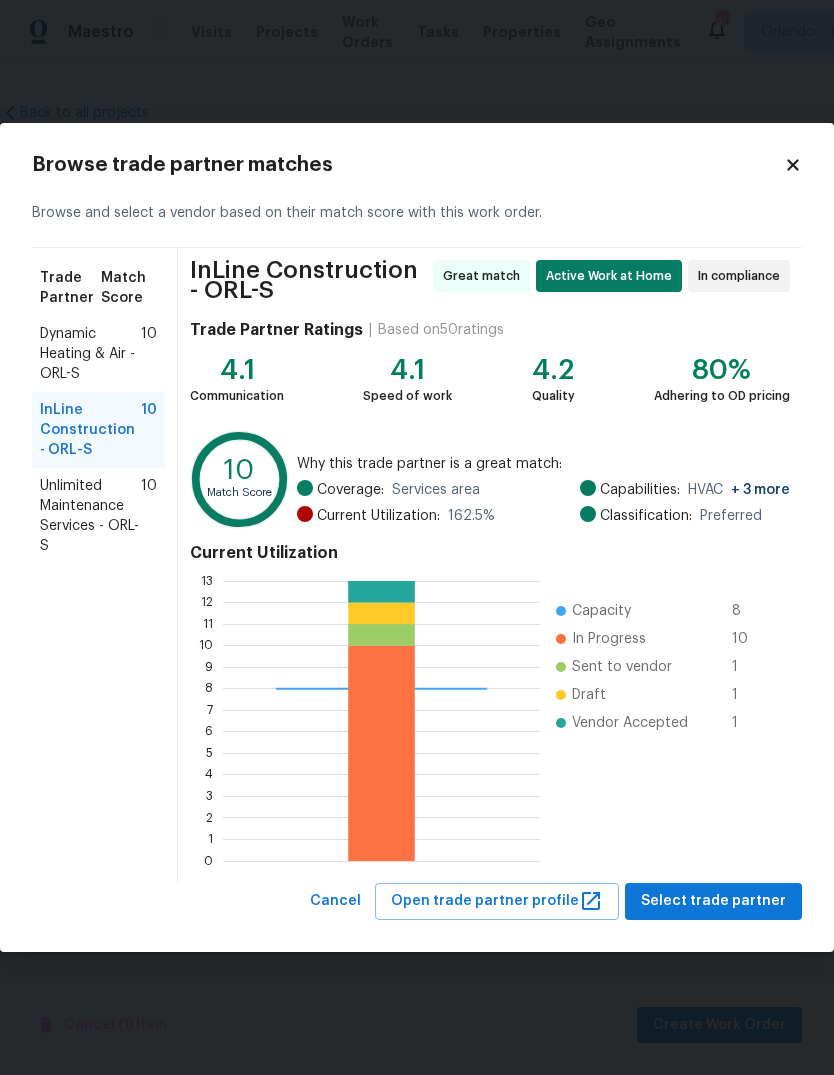 click on "Unlimited Maintenance Services - ORL-S" at bounding box center [90, 516] 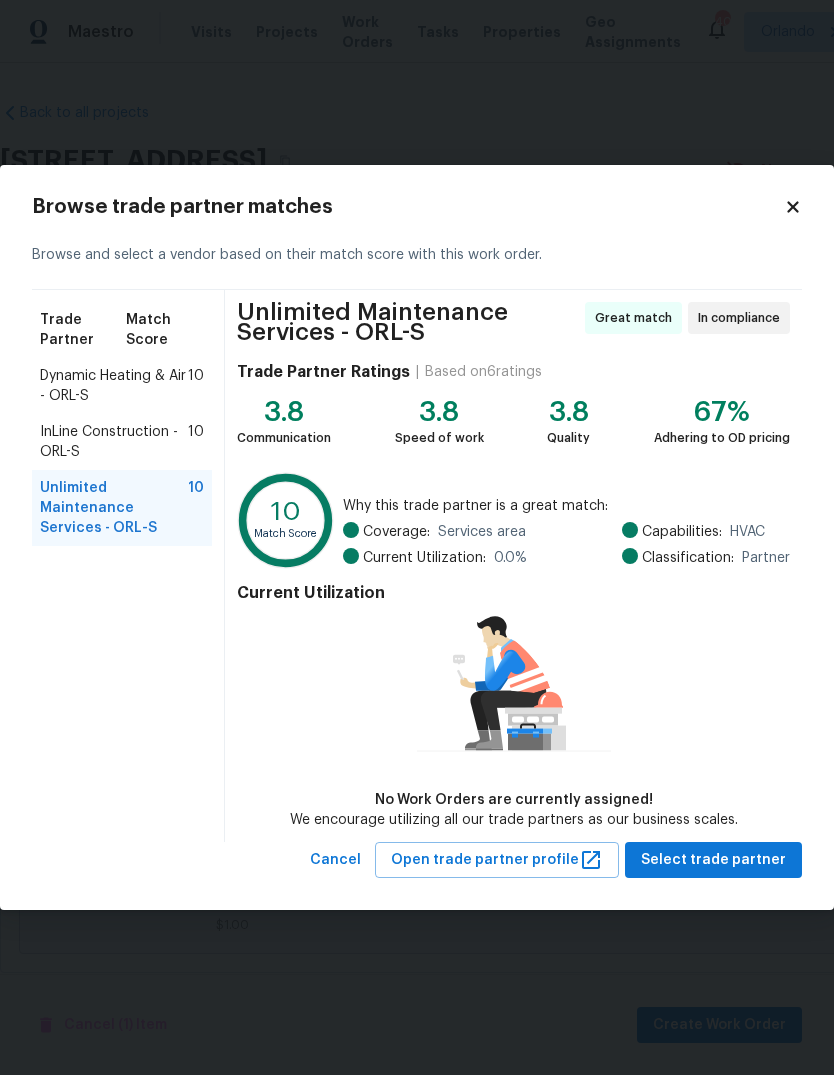 click on "Dynamic Heating & Air - ORL-S" at bounding box center [114, 386] 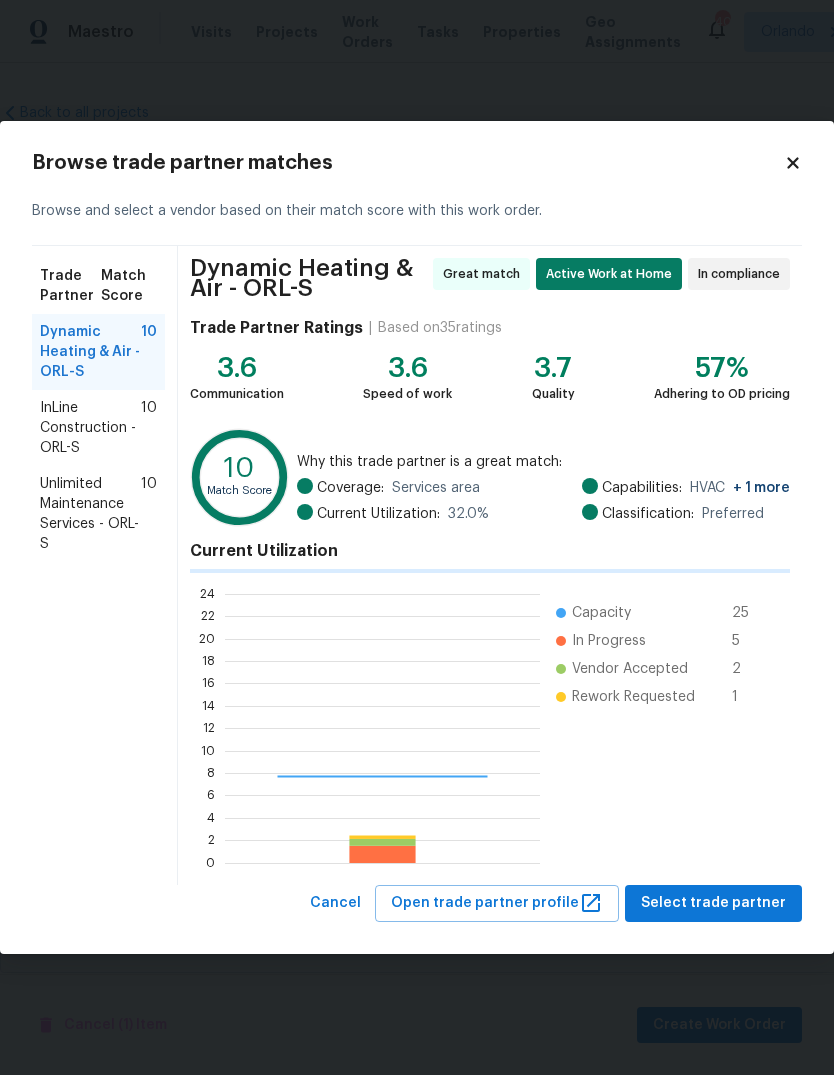 scroll, scrollTop: 2, scrollLeft: 2, axis: both 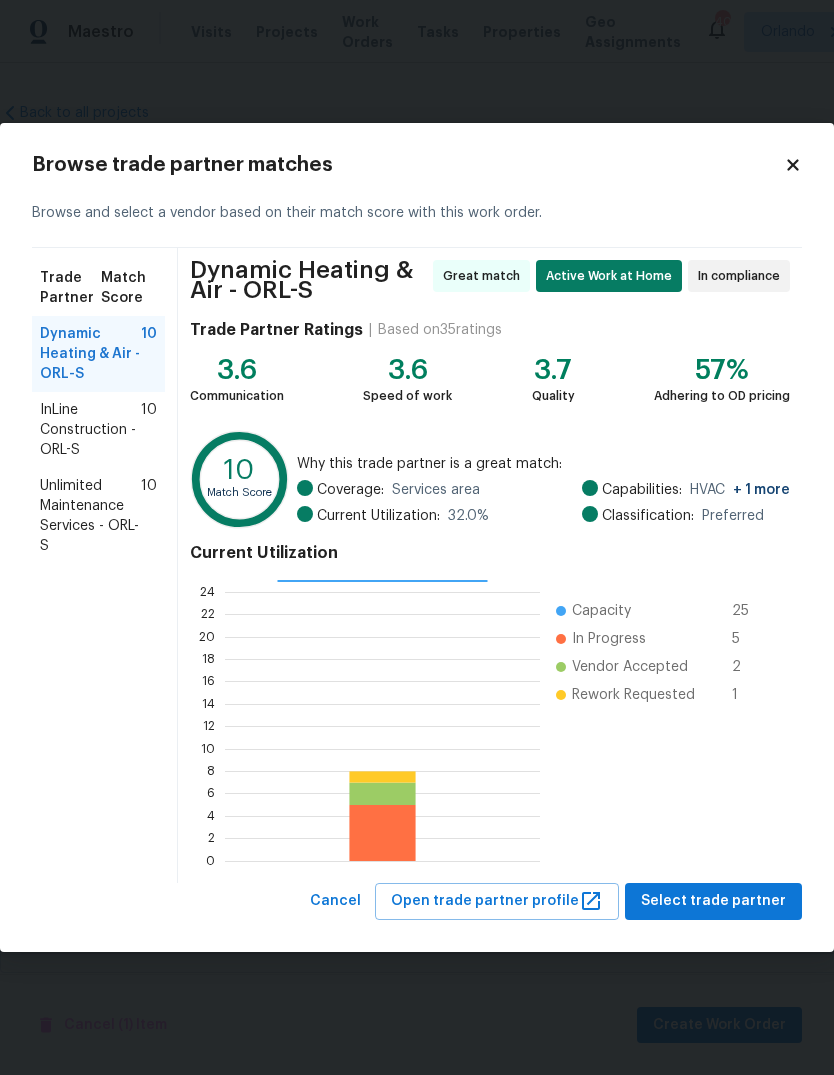 click 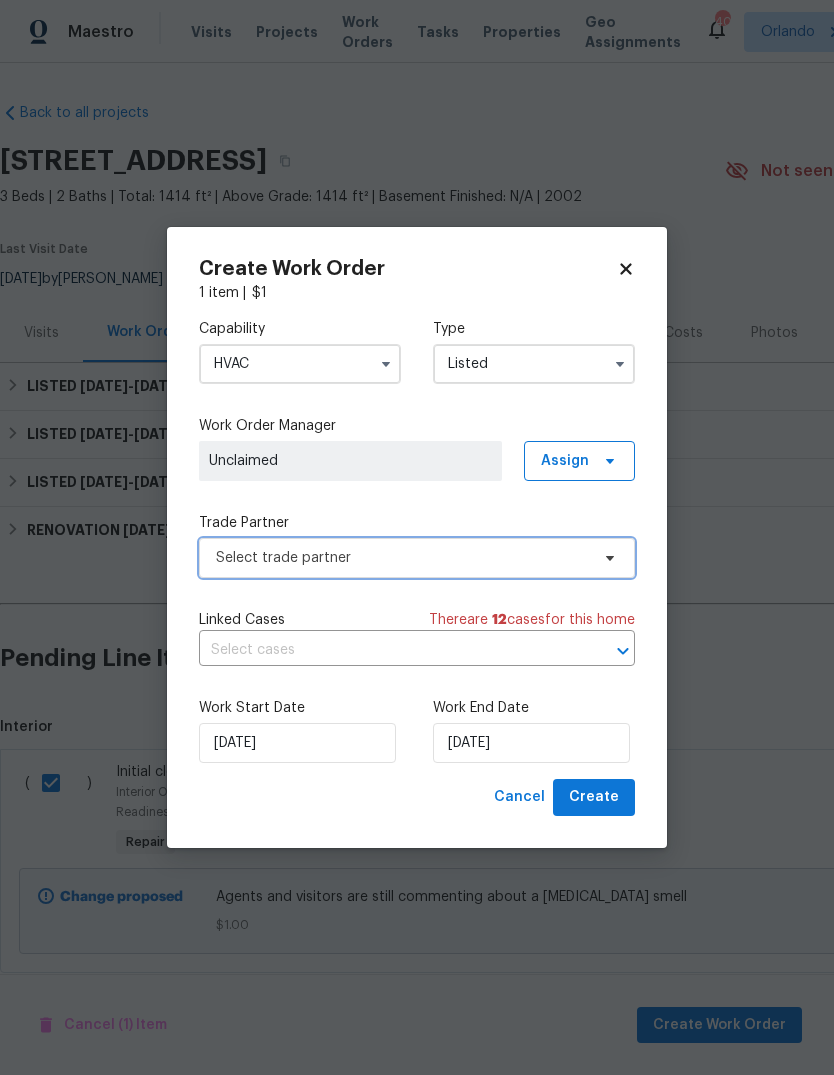 click on "Select trade partner" at bounding box center [402, 558] 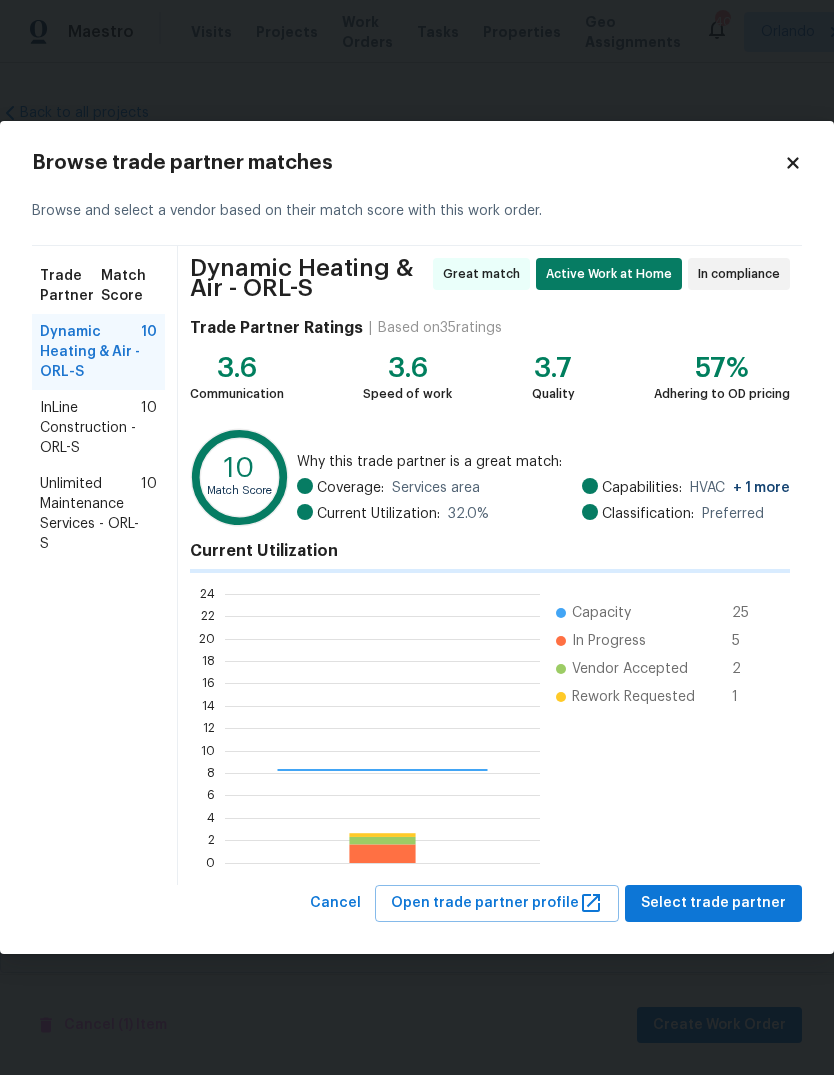 scroll, scrollTop: 2, scrollLeft: 2, axis: both 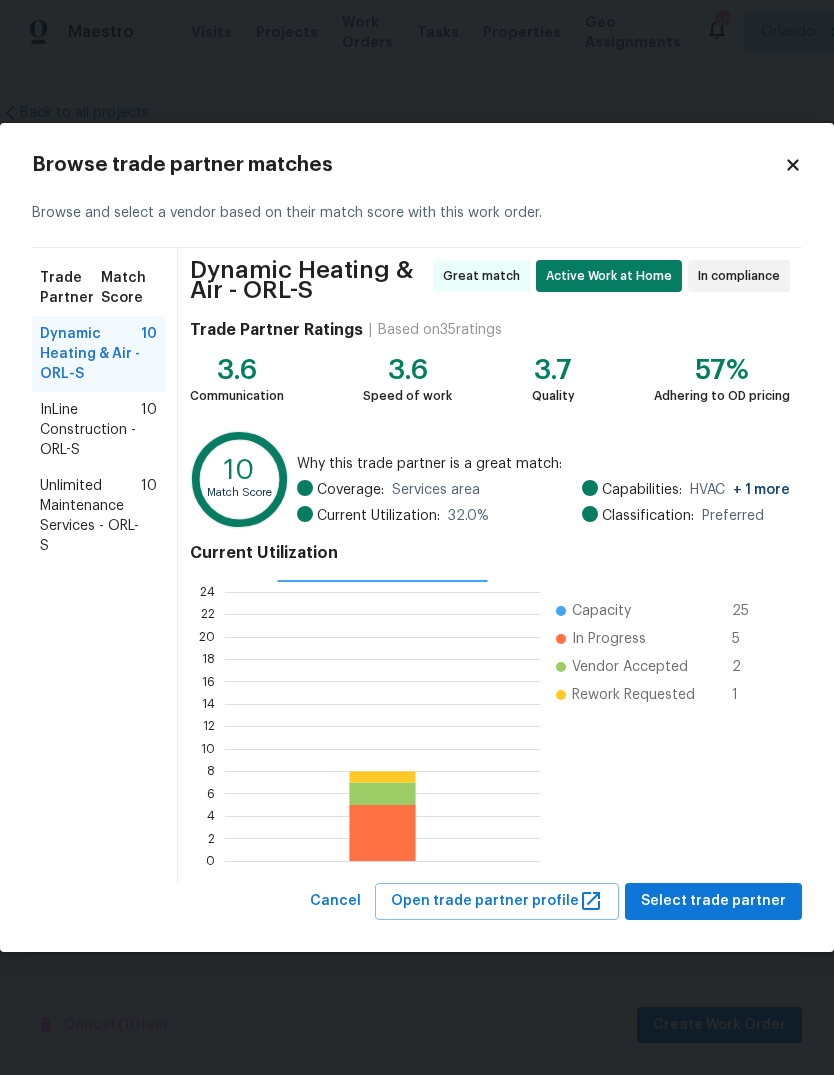 click on "InLine Construction - ORL-S" at bounding box center [90, 430] 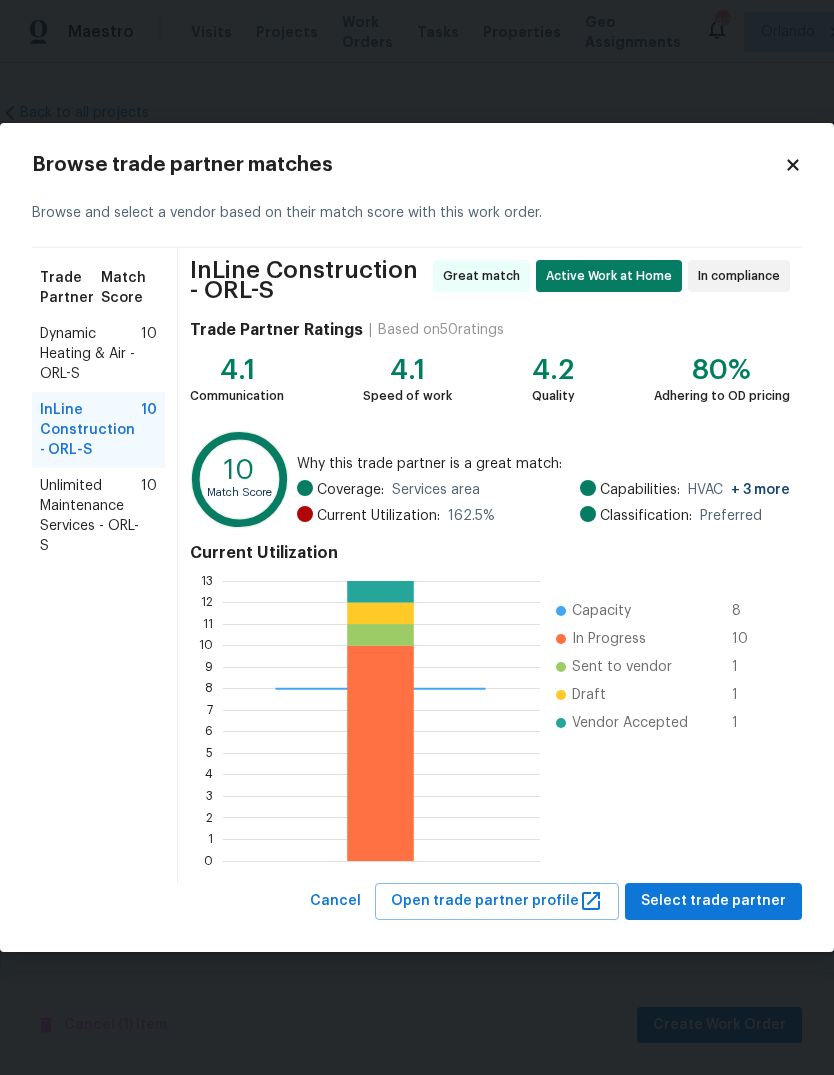 click 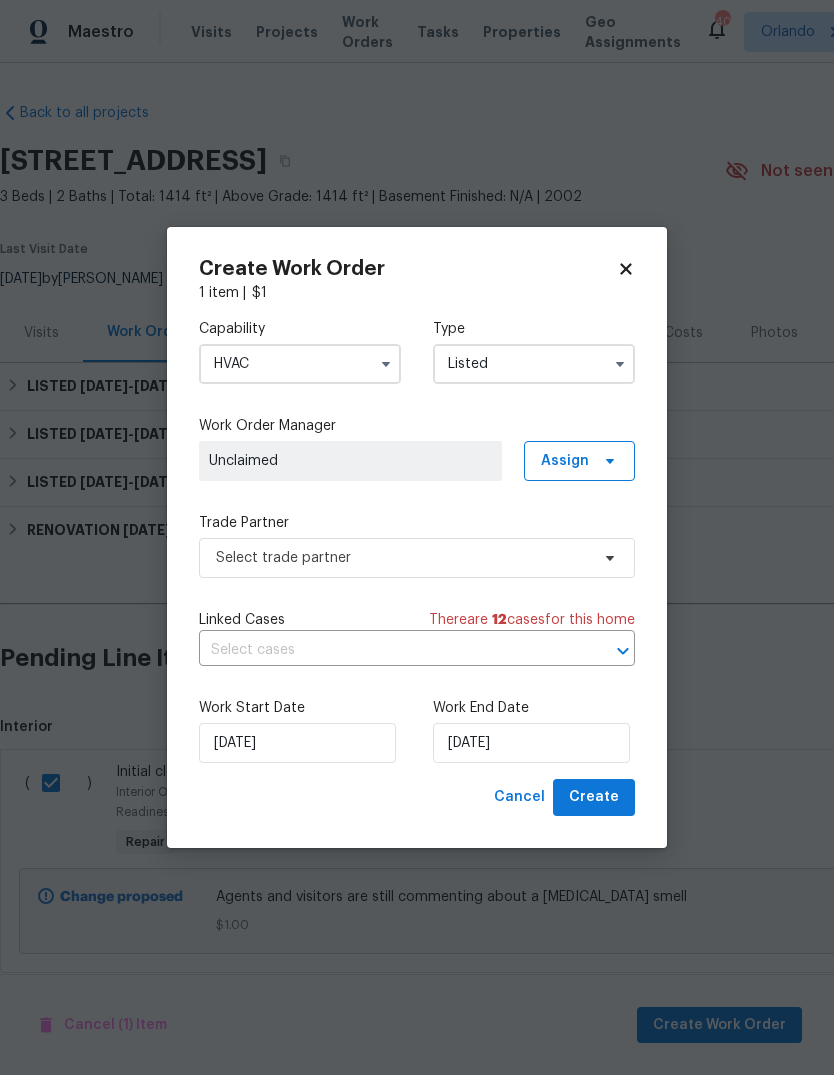 click on "HVAC" at bounding box center [300, 364] 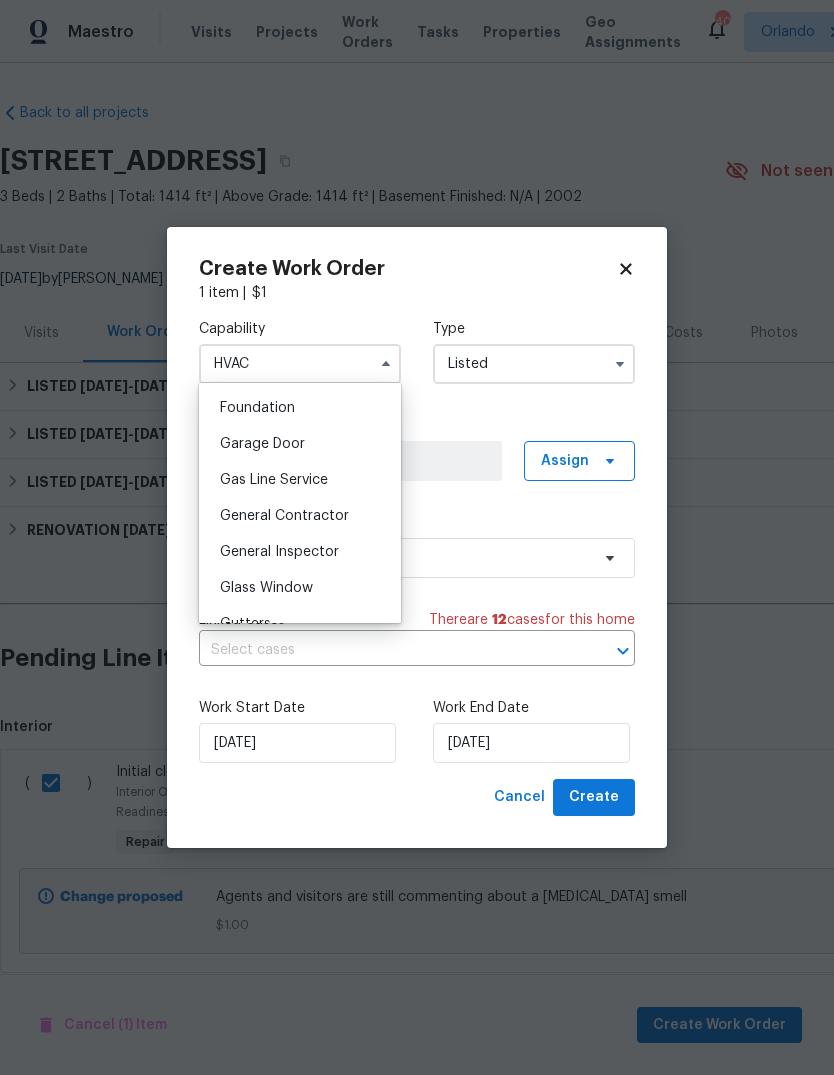 scroll, scrollTop: 849, scrollLeft: 0, axis: vertical 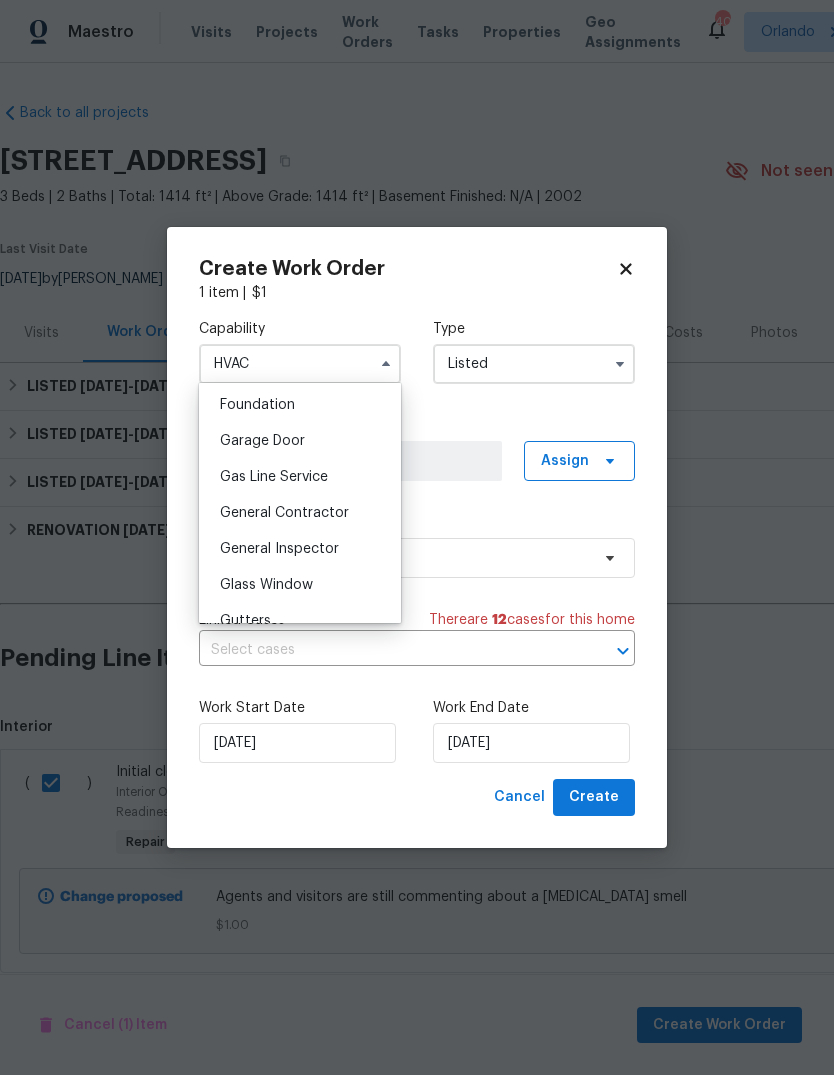 click on "General Contractor" at bounding box center [284, 513] 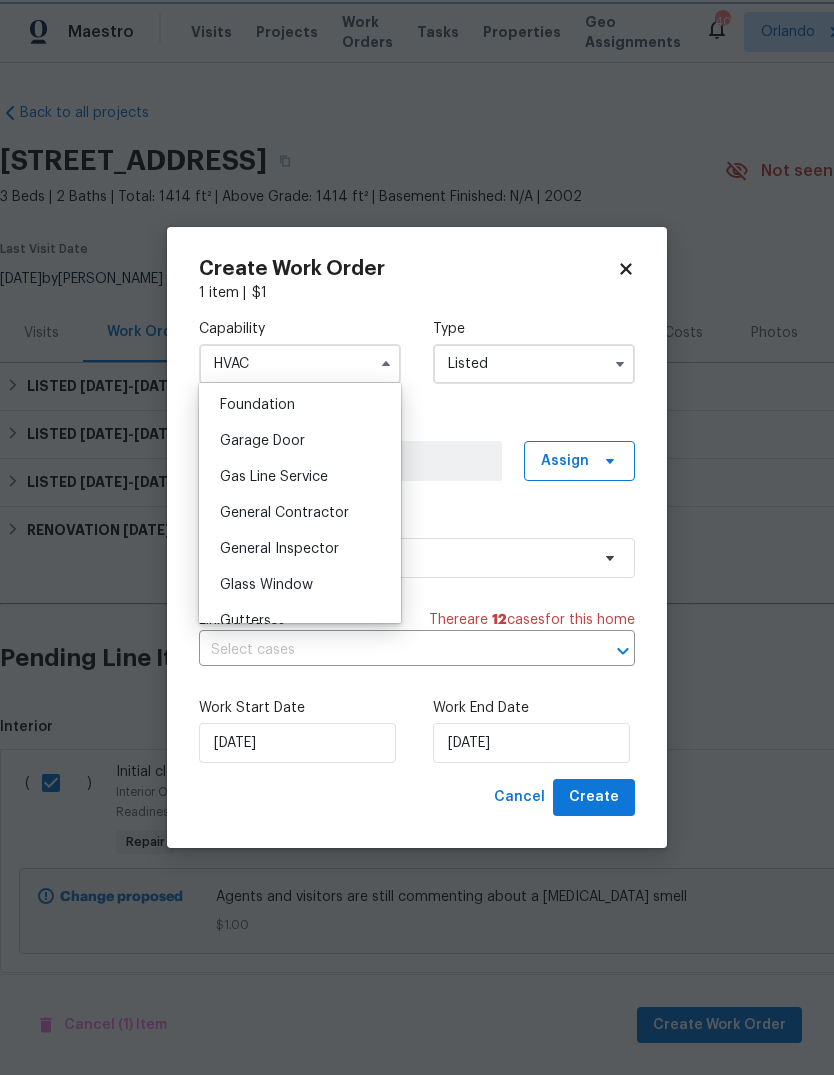 type on "General Contractor" 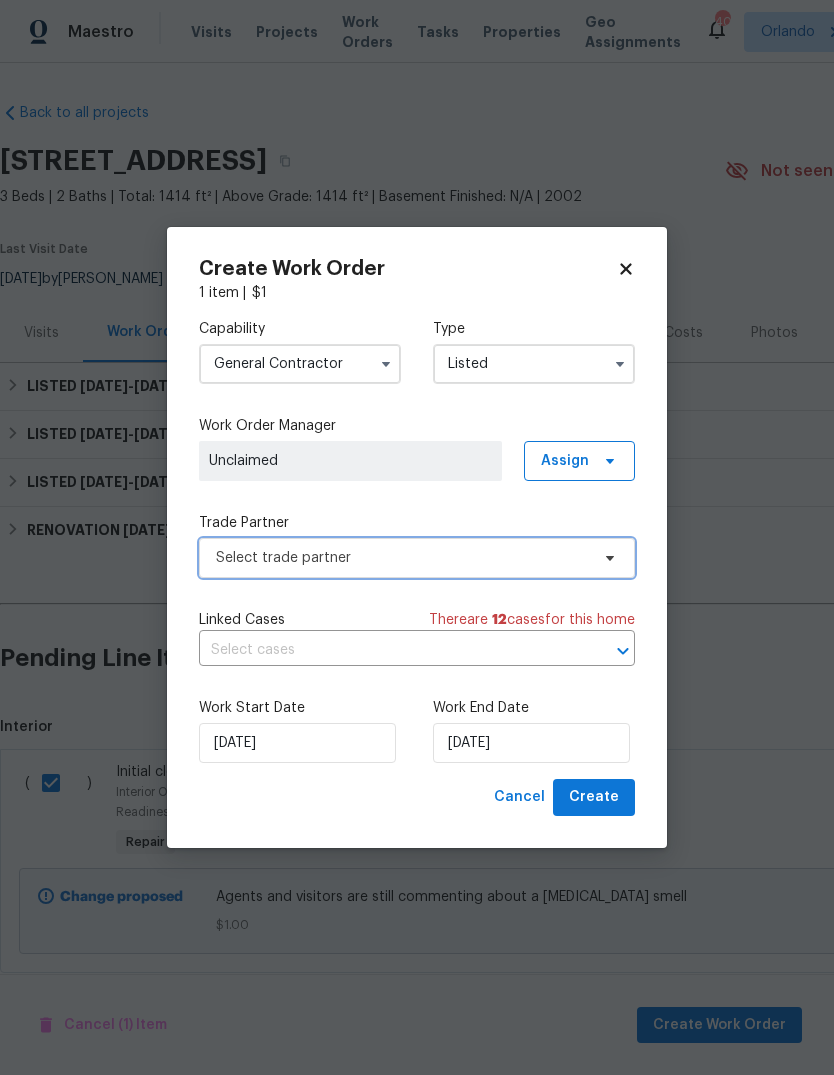 click on "Select trade partner" at bounding box center [402, 558] 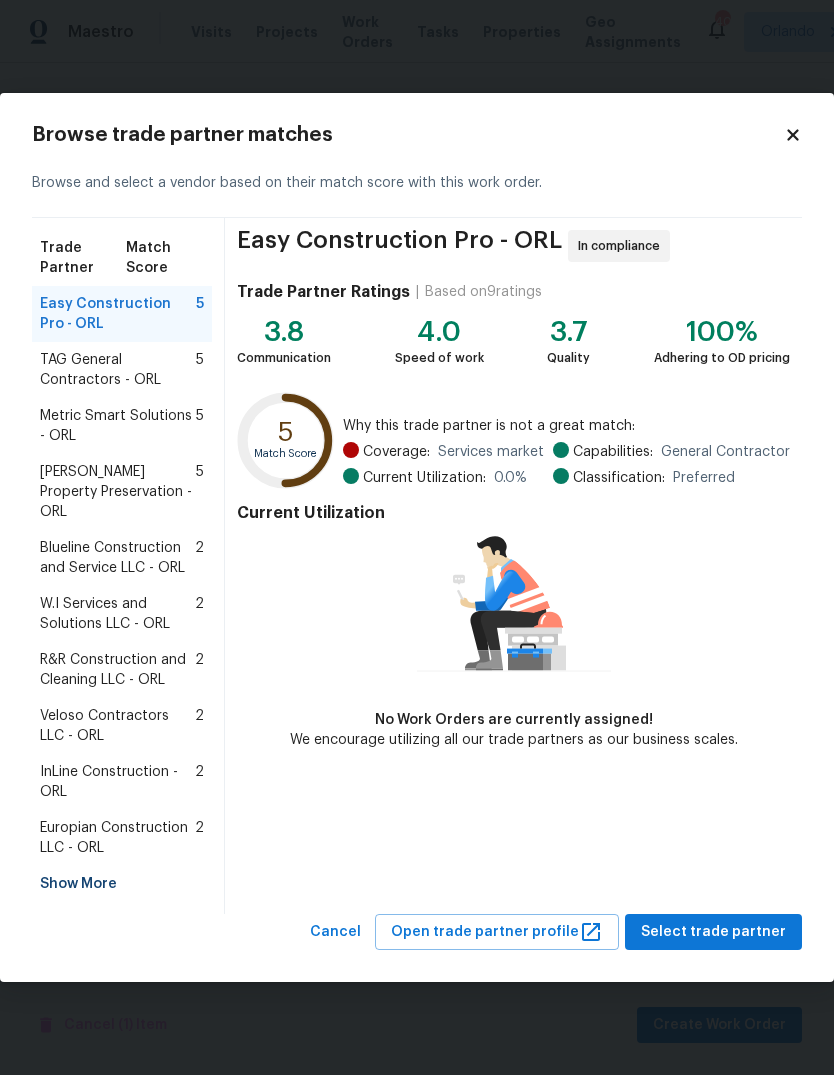 click on "InLine Construction - ORL" at bounding box center (117, 782) 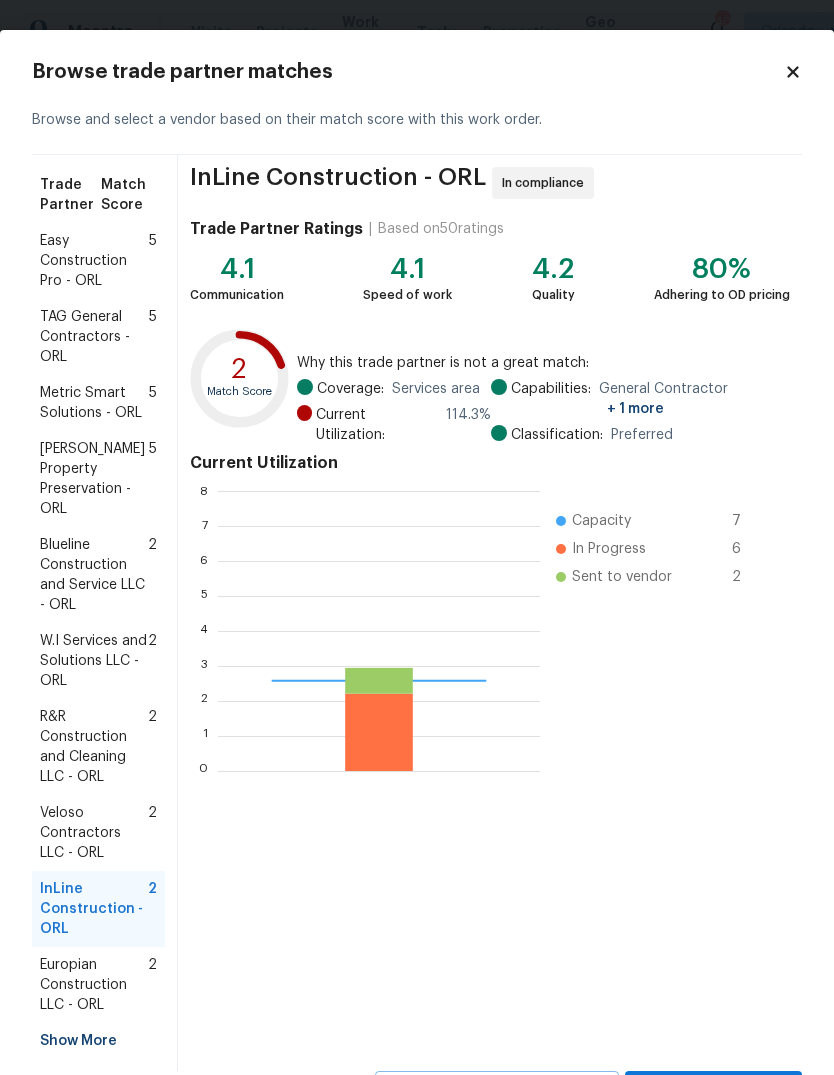 scroll, scrollTop: 2, scrollLeft: 2, axis: both 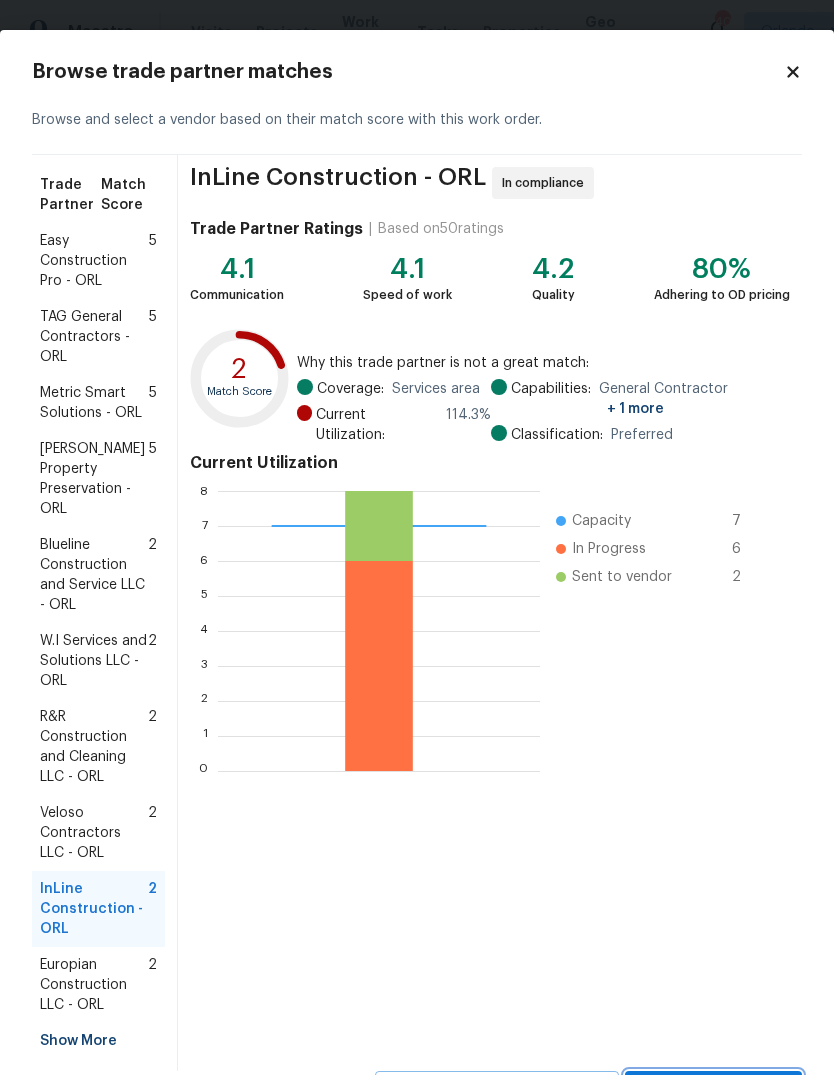 click on "Select trade partner" at bounding box center [713, 1089] 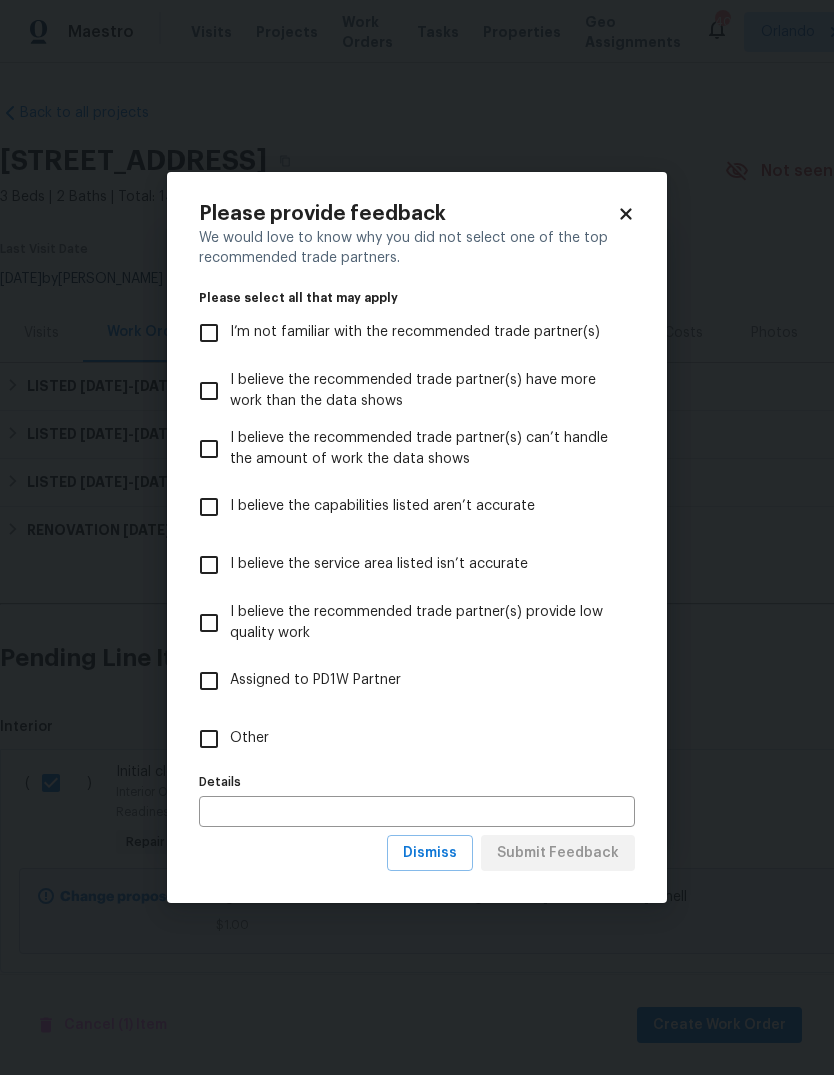click on "Other" at bounding box center [209, 739] 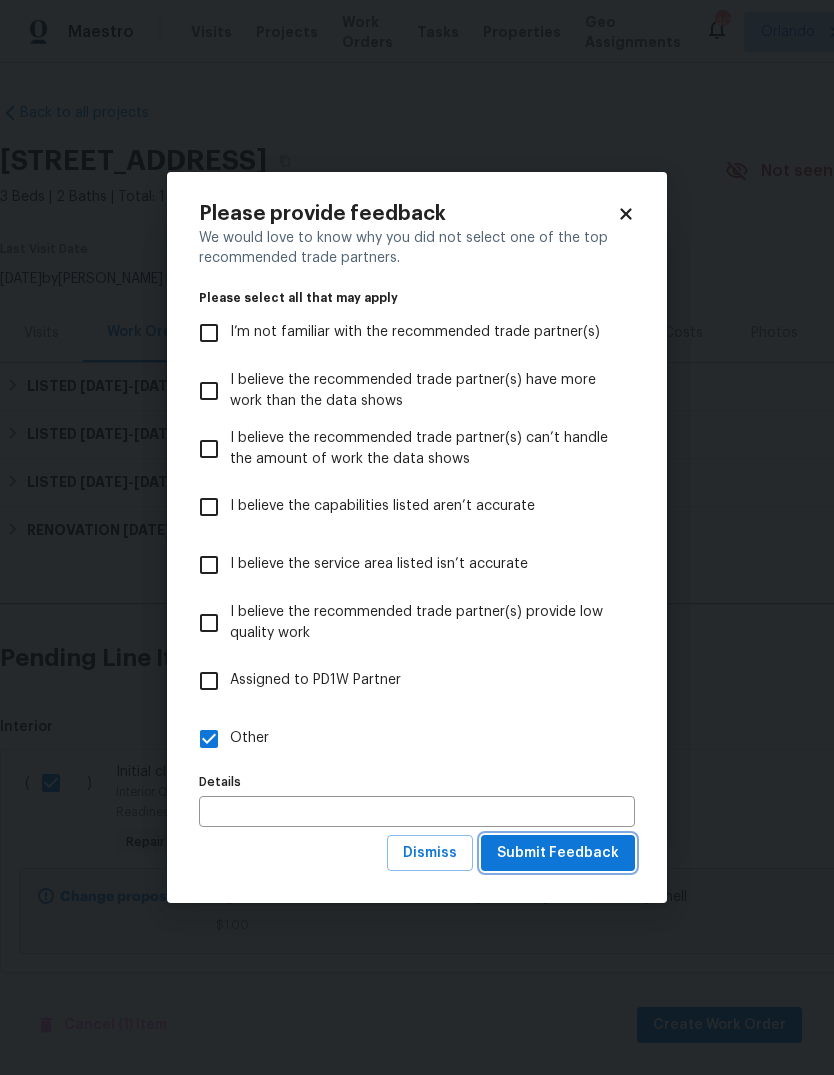 click on "Submit Feedback" at bounding box center [558, 853] 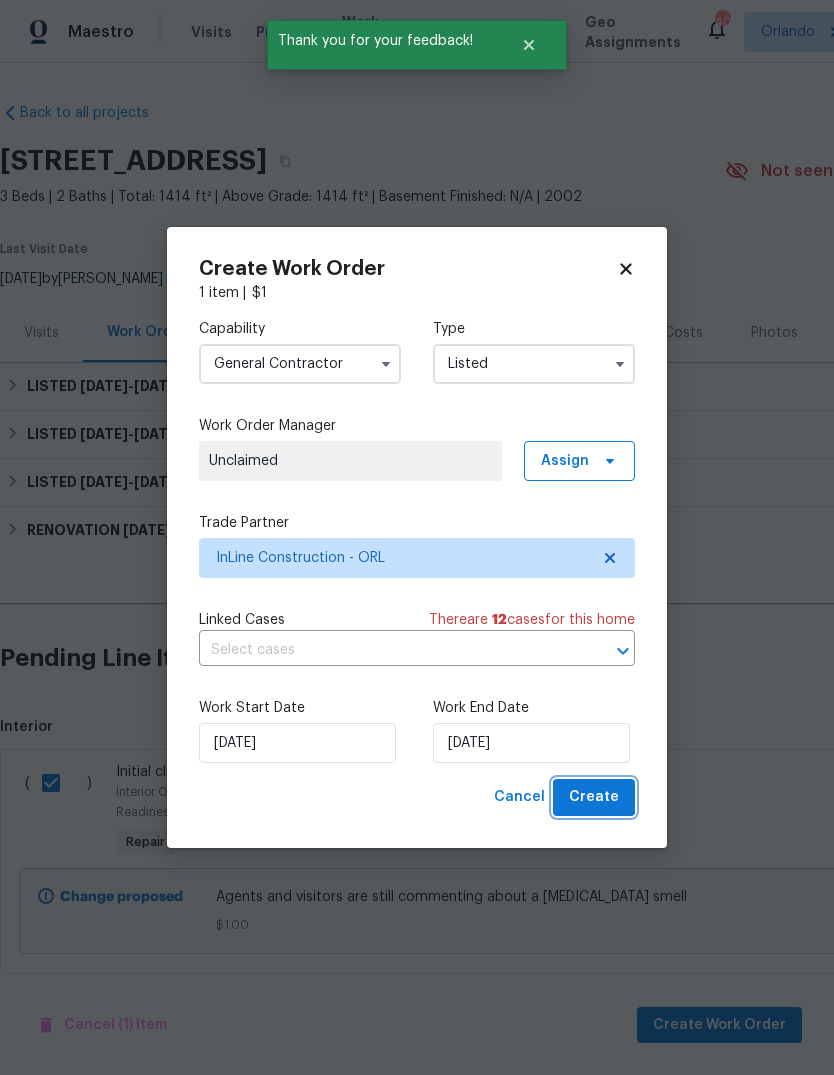 click on "Create" at bounding box center [594, 797] 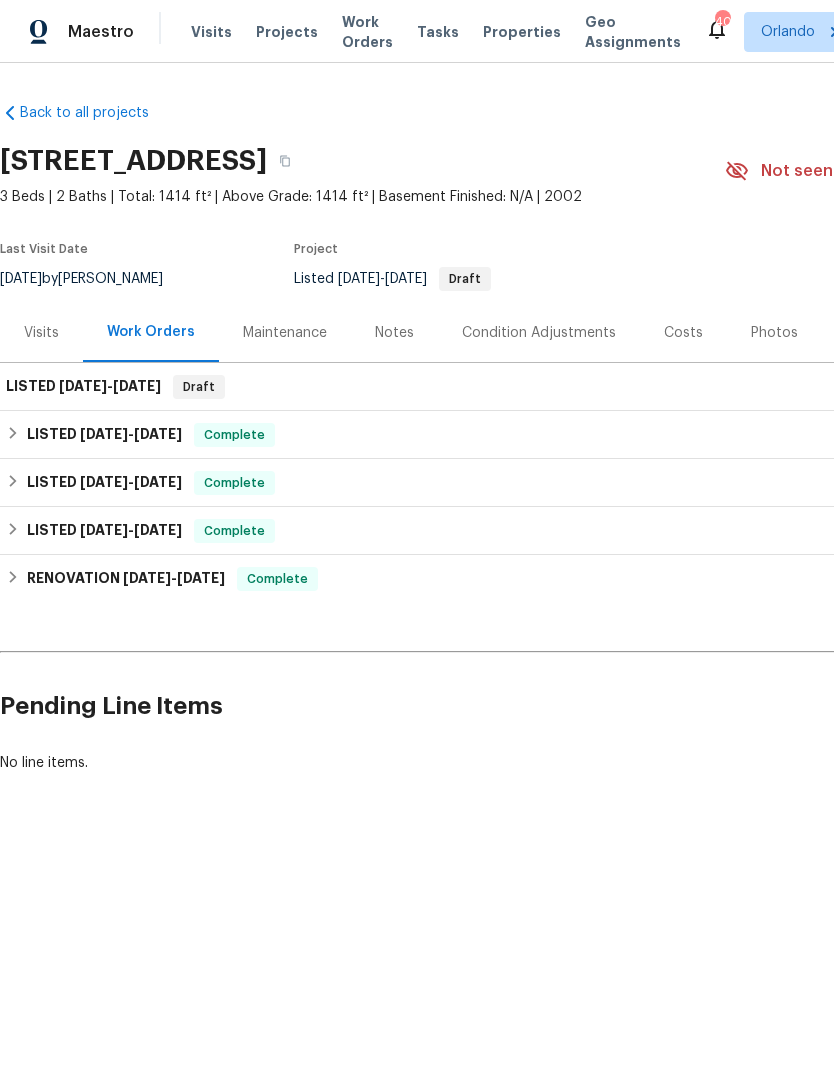 scroll, scrollTop: 0, scrollLeft: -2, axis: horizontal 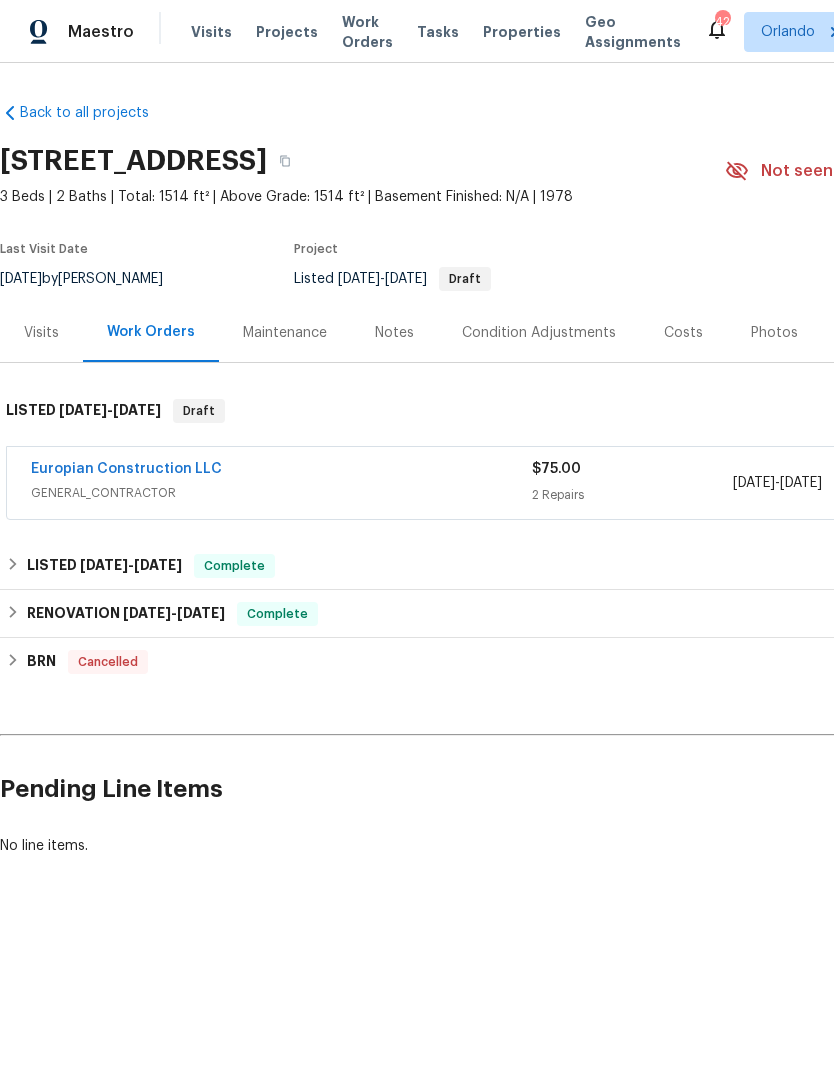 click on "Europian Construction LLC" at bounding box center (126, 469) 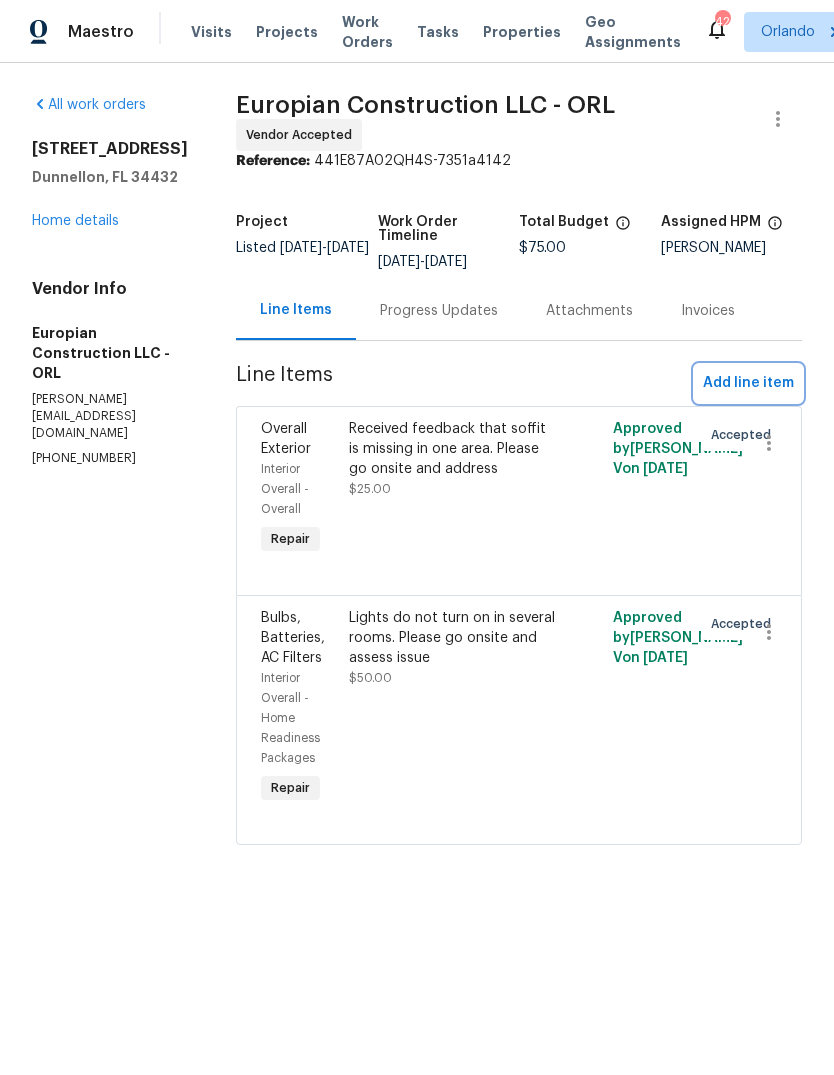 click on "Add line item" at bounding box center [748, 383] 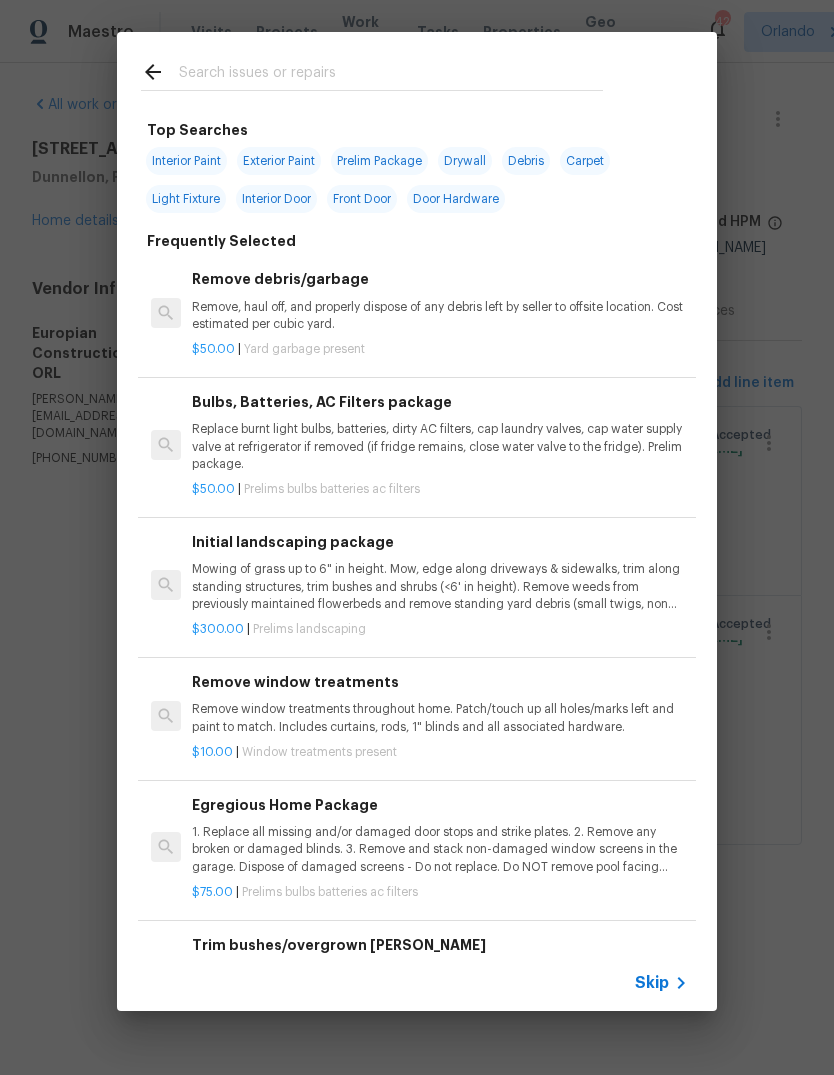 click at bounding box center (391, 75) 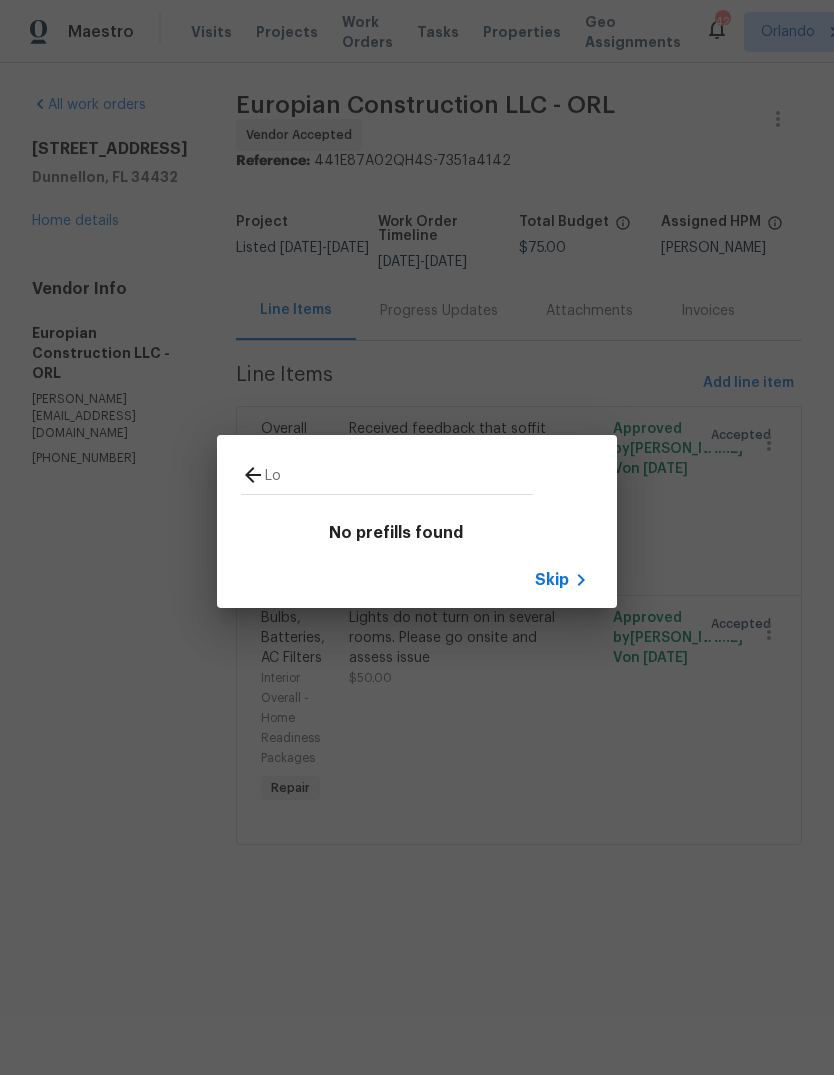 type on "L" 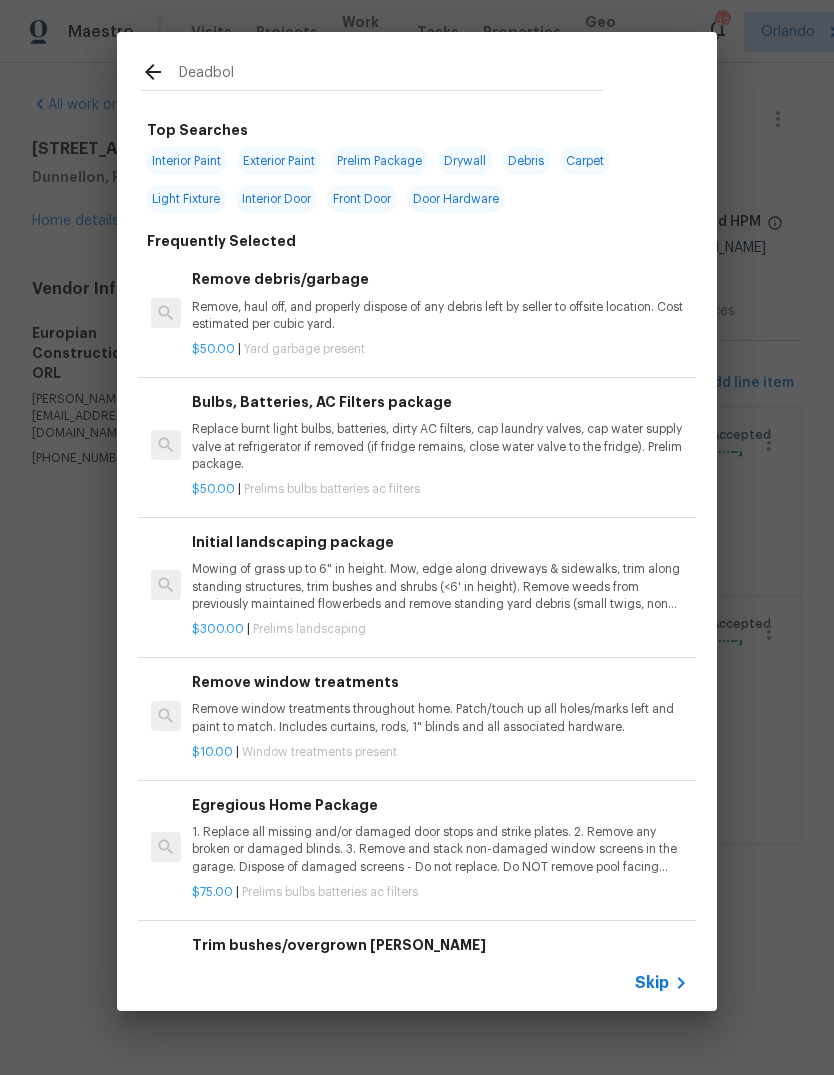type on "Deadbolt" 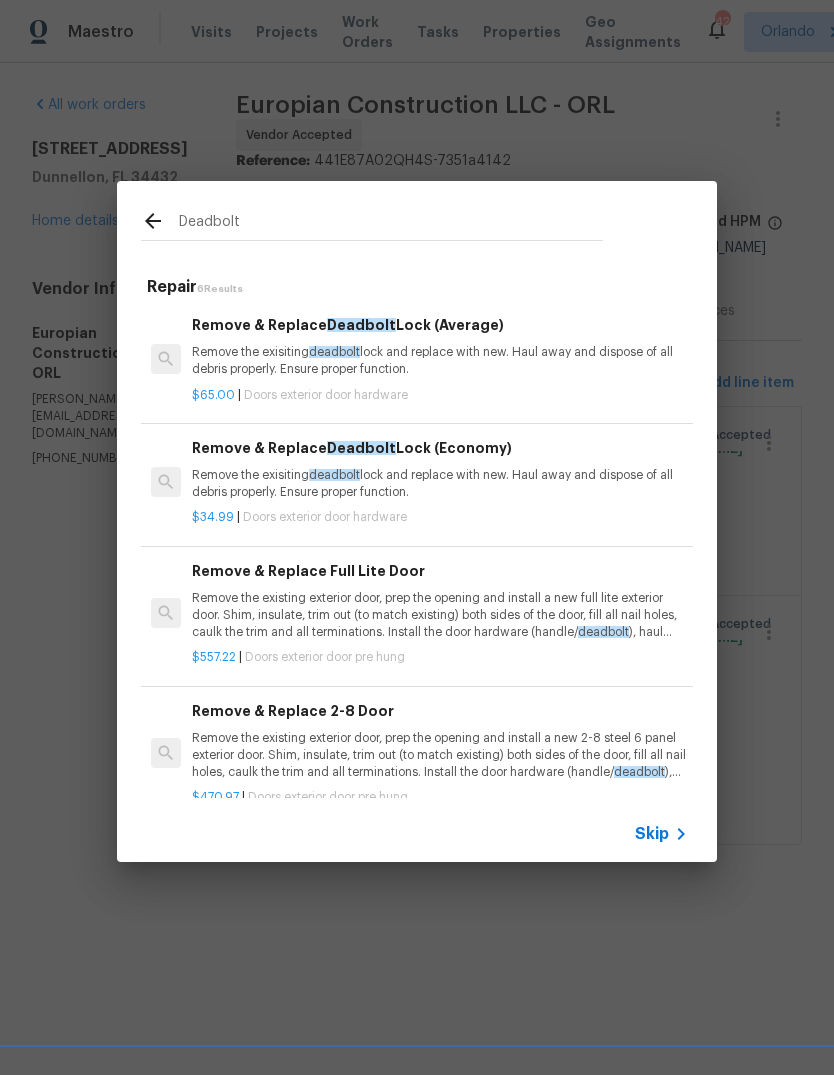 click on "Remove the exisiting  deadbolt  lock and replace with new. Haul away and dispose of all debris properly. Ensure proper function." at bounding box center [440, 361] 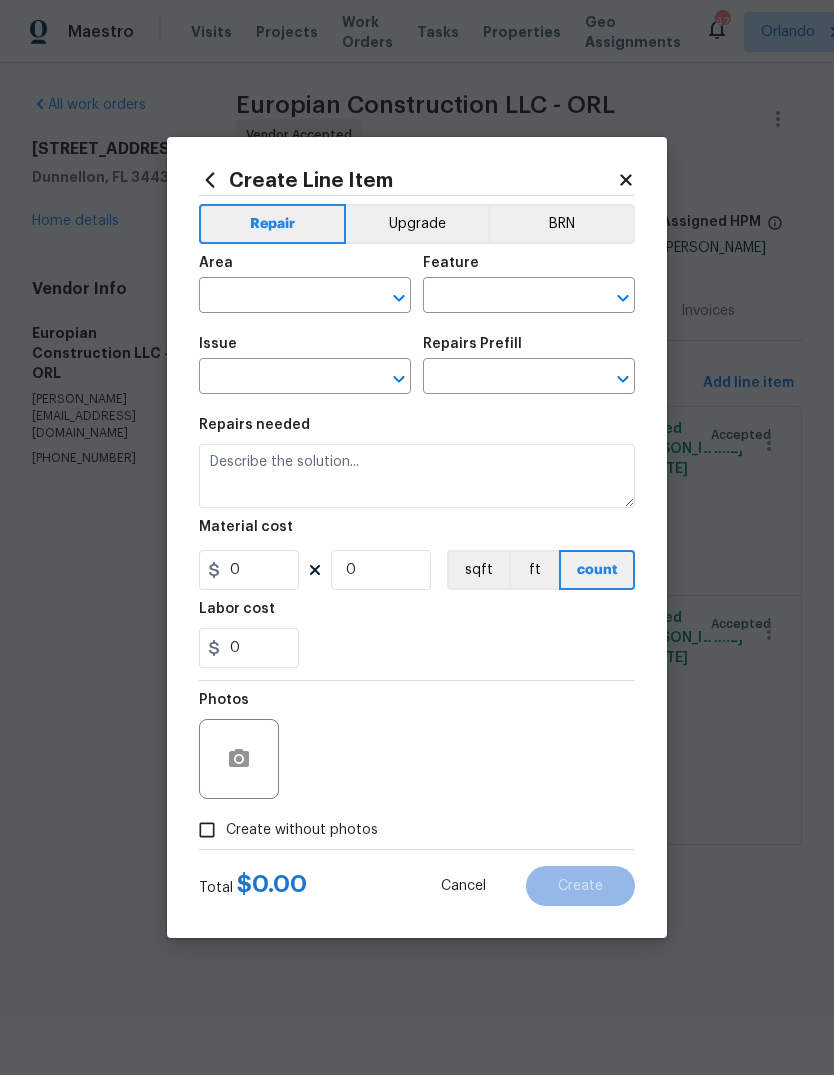 type on "Interior Door" 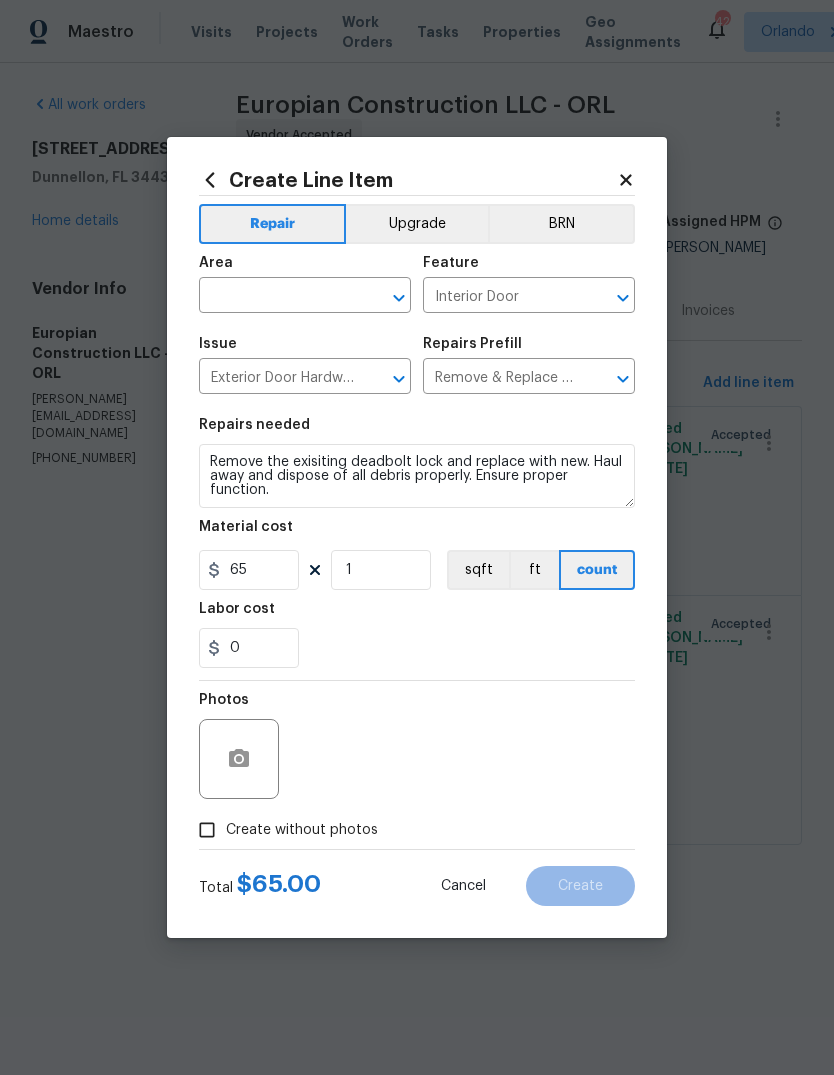 click at bounding box center [277, 297] 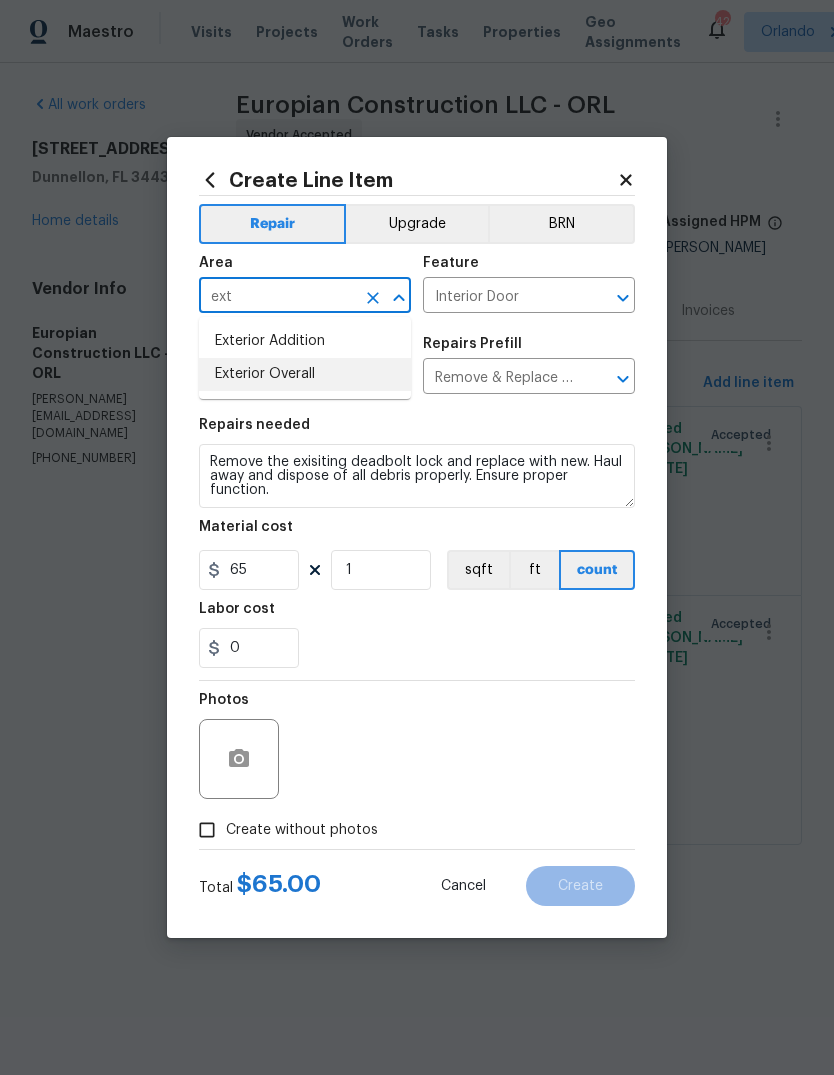 click on "Exterior Overall" at bounding box center [305, 374] 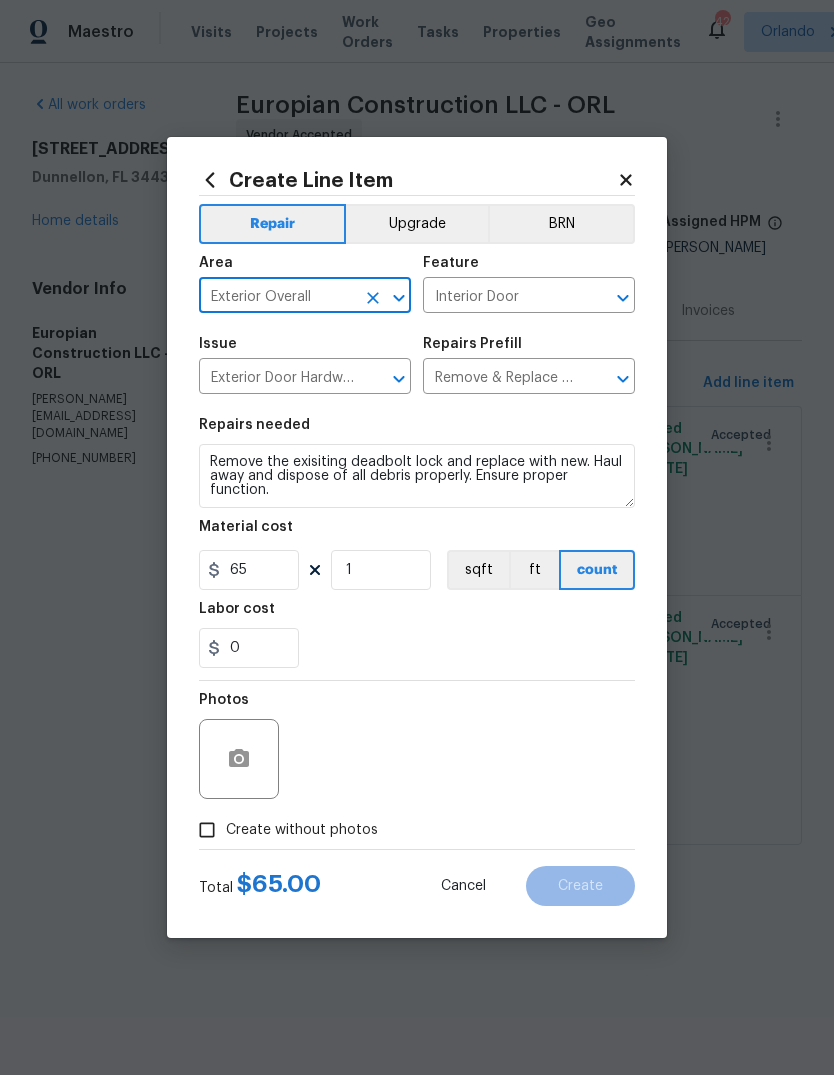 click on "Remove the exisiting deadbolt lock and replace with new. Haul away and dispose of all debris properly. Ensure proper function." at bounding box center (417, 476) 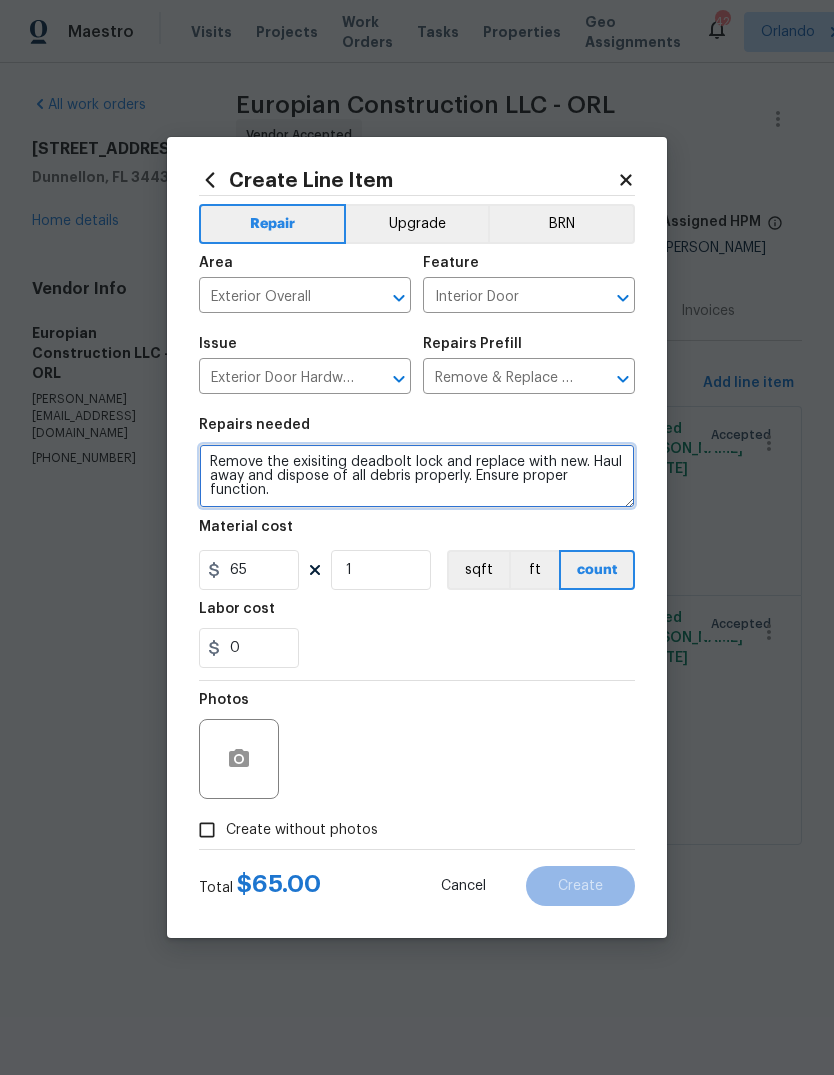 click on "Remove the exisiting deadbolt lock and replace with new. Haul away and dispose of all debris properly. Ensure proper function." at bounding box center [417, 476] 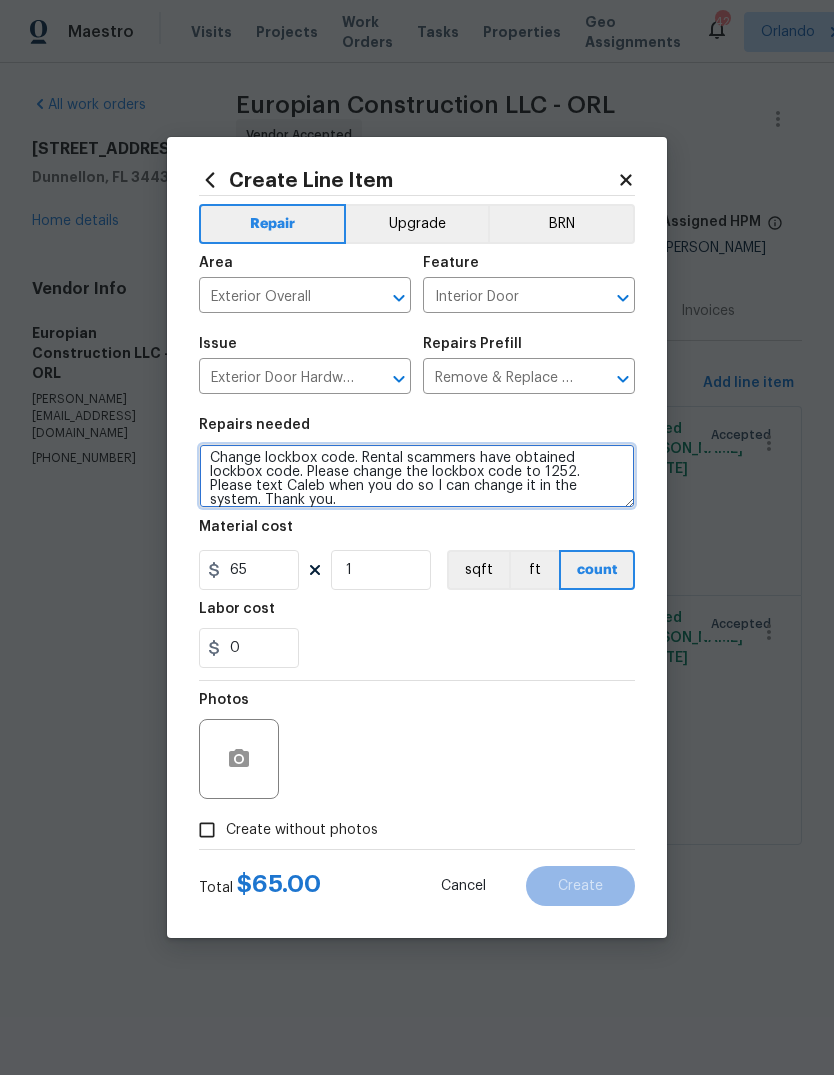 scroll, scrollTop: 4, scrollLeft: 0, axis: vertical 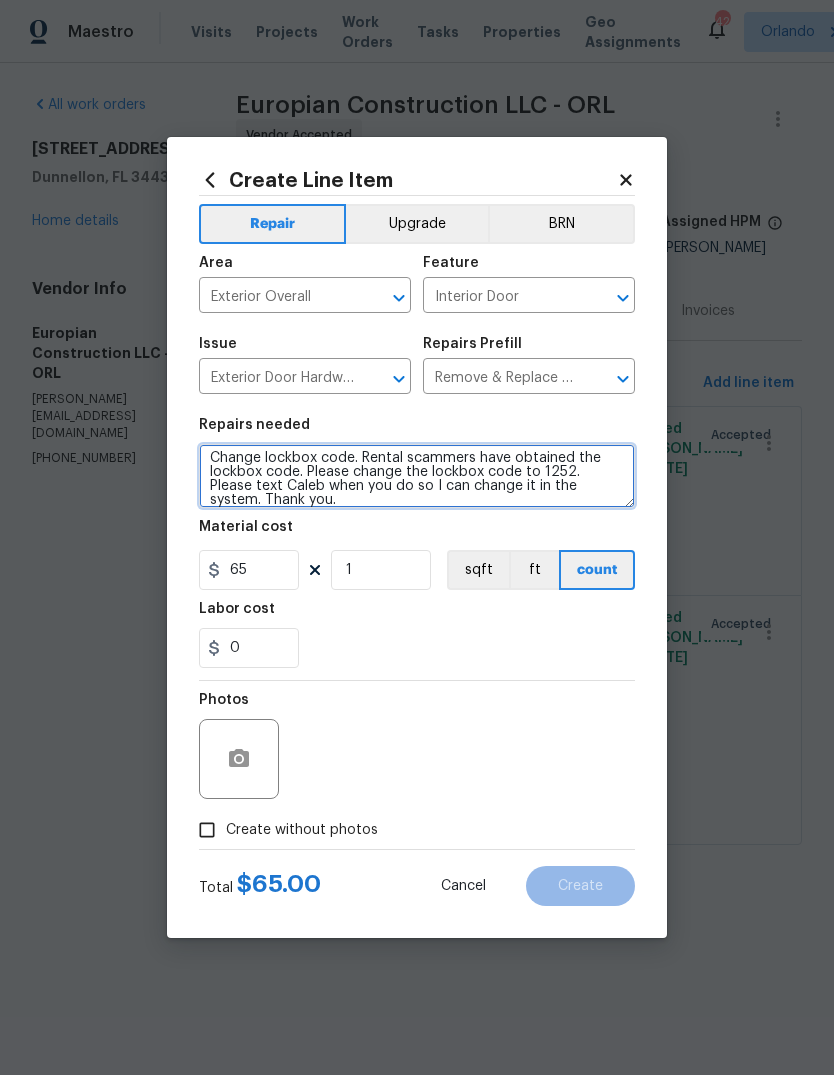 type on "Change lockbox code. Rental scammers have obtained the lockbox code. Please change the lockbox code to 1252. Please text Caleb when you do so I can change it in the system. Thank you." 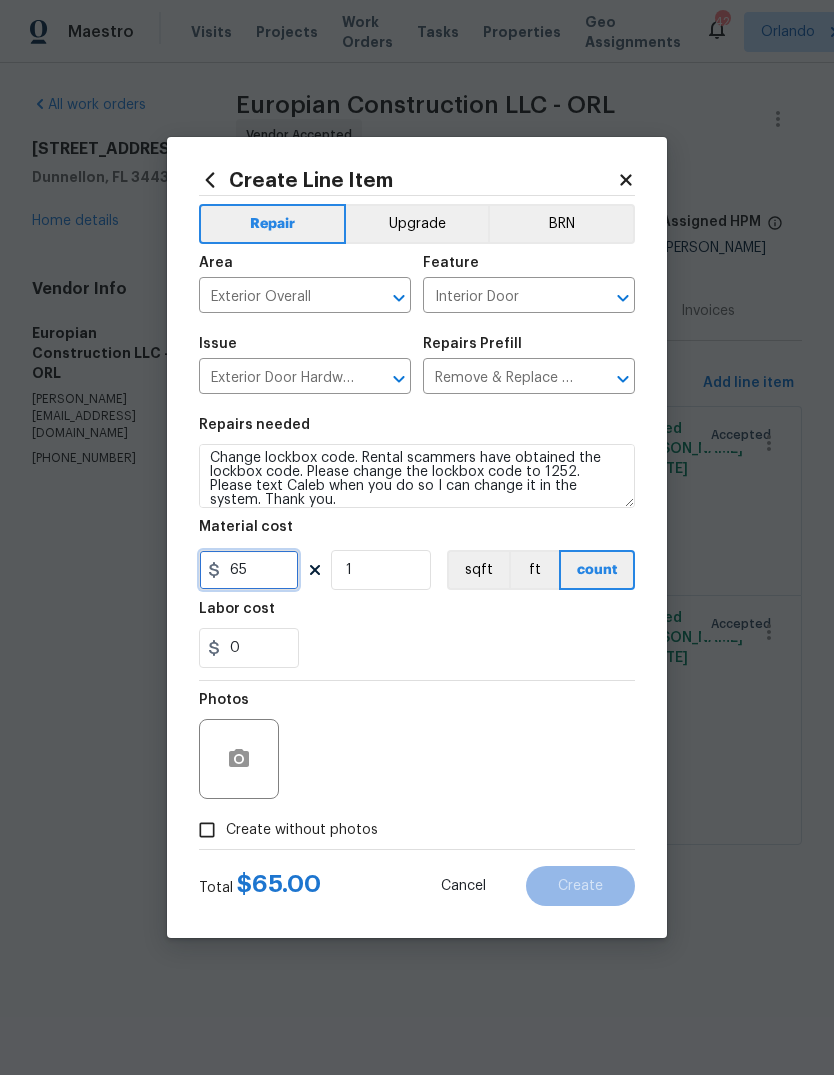 click on "65" at bounding box center [249, 570] 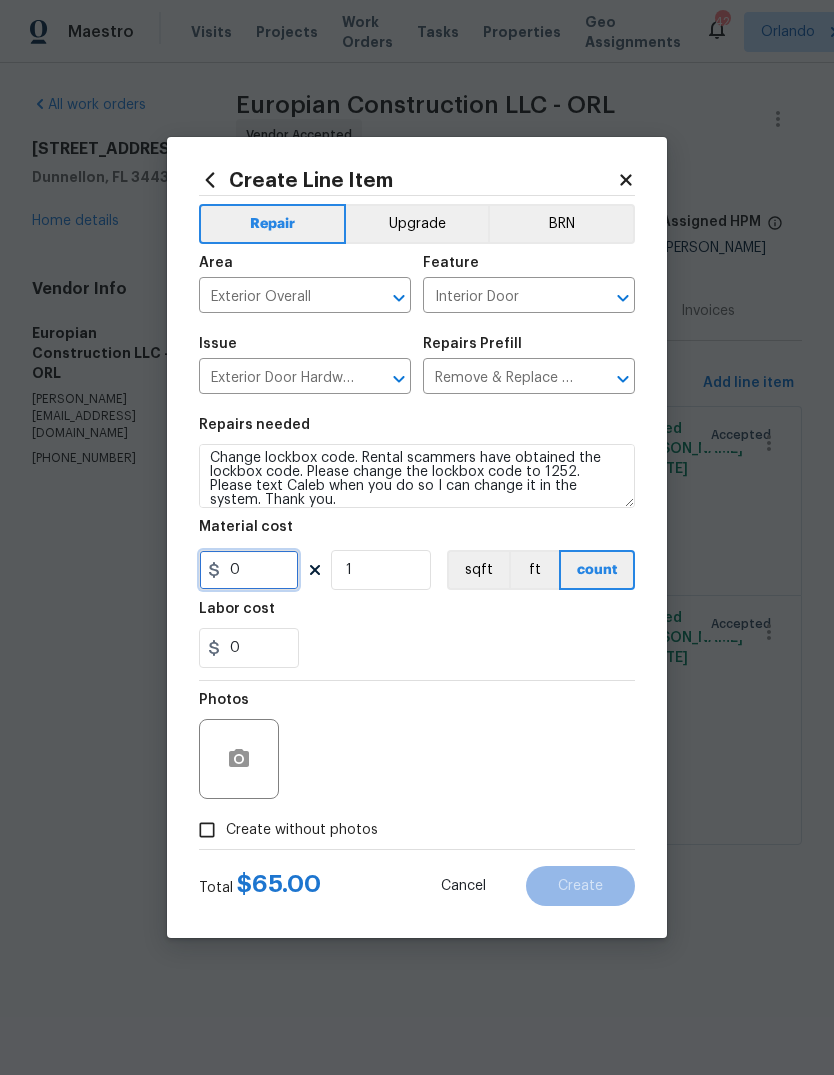 type on "5" 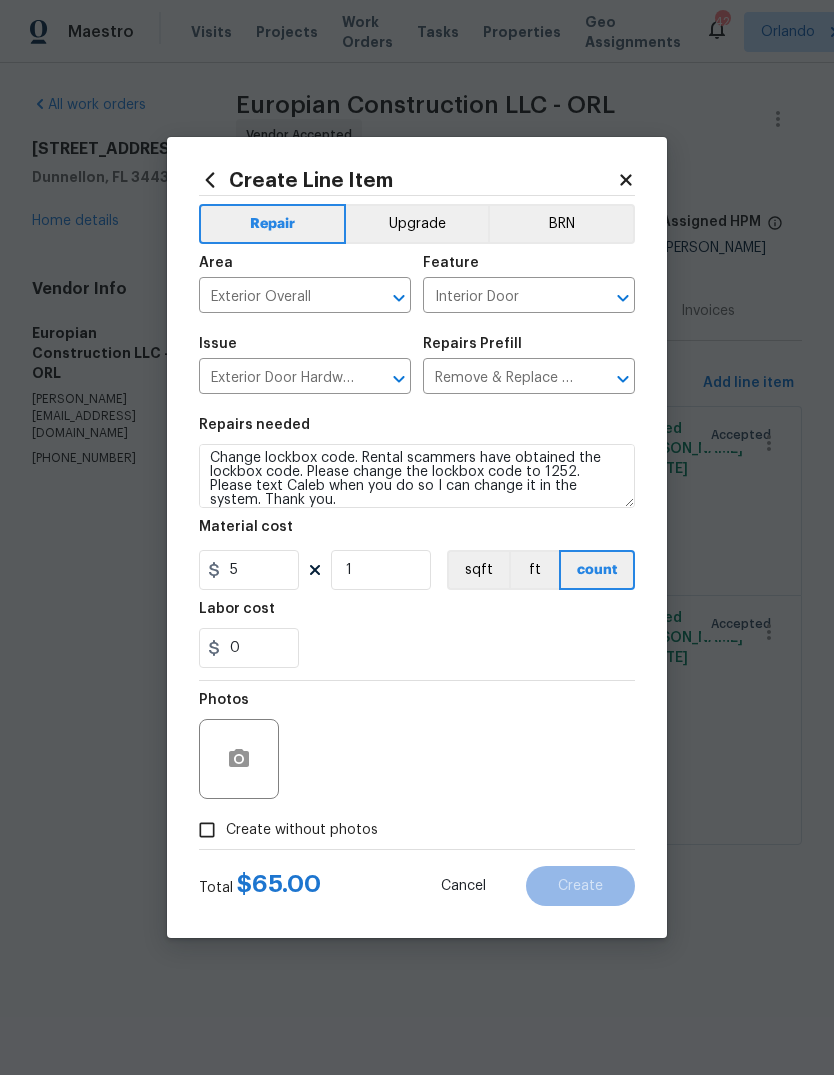 click on "0" at bounding box center (417, 648) 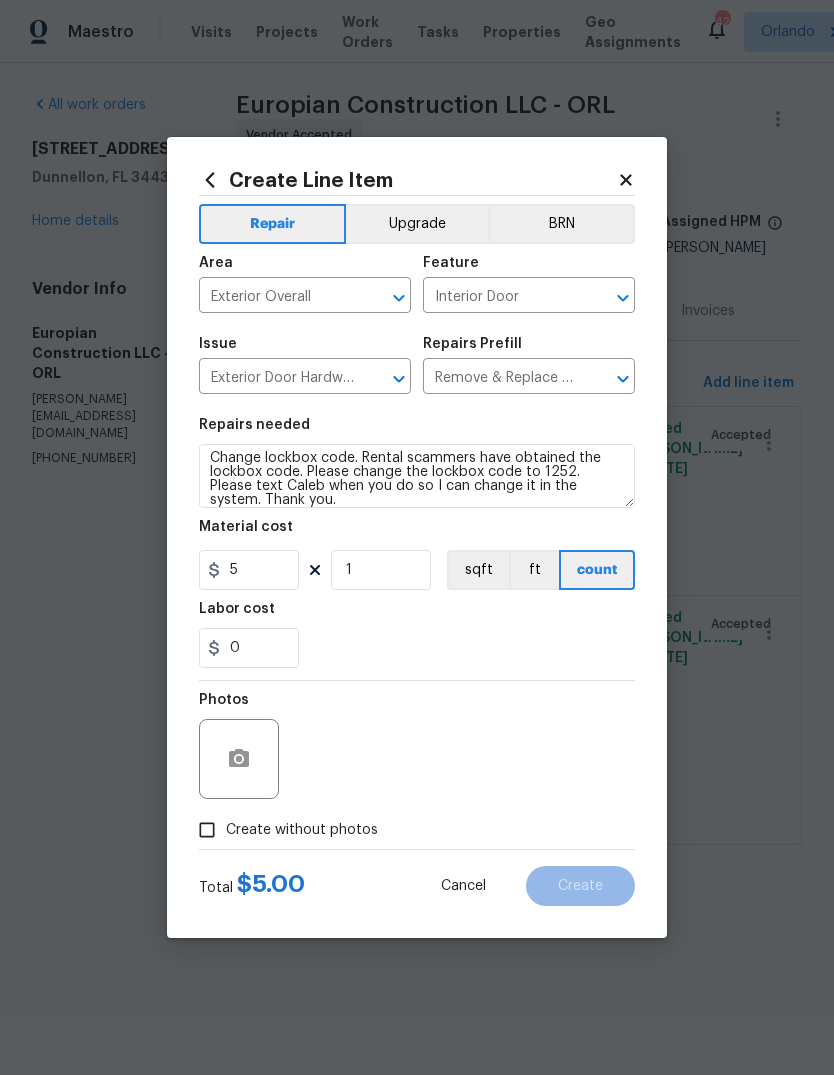 click on "Create without photos" at bounding box center [207, 830] 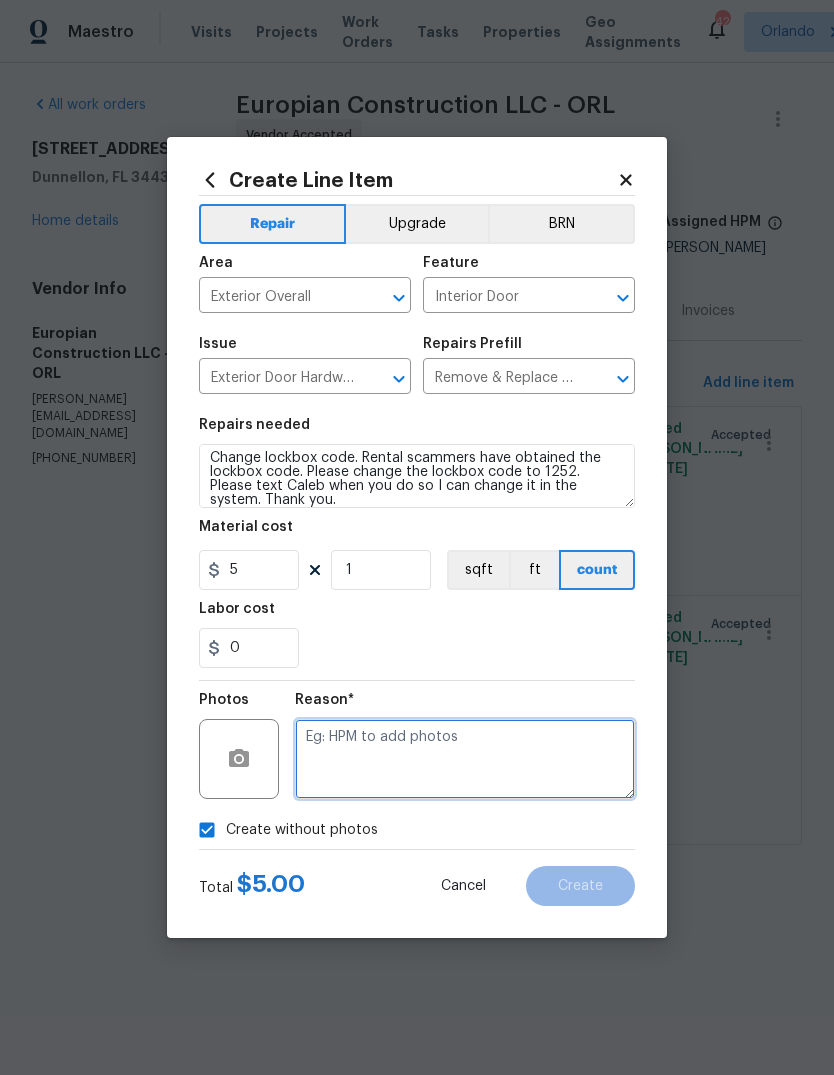 click at bounding box center (465, 759) 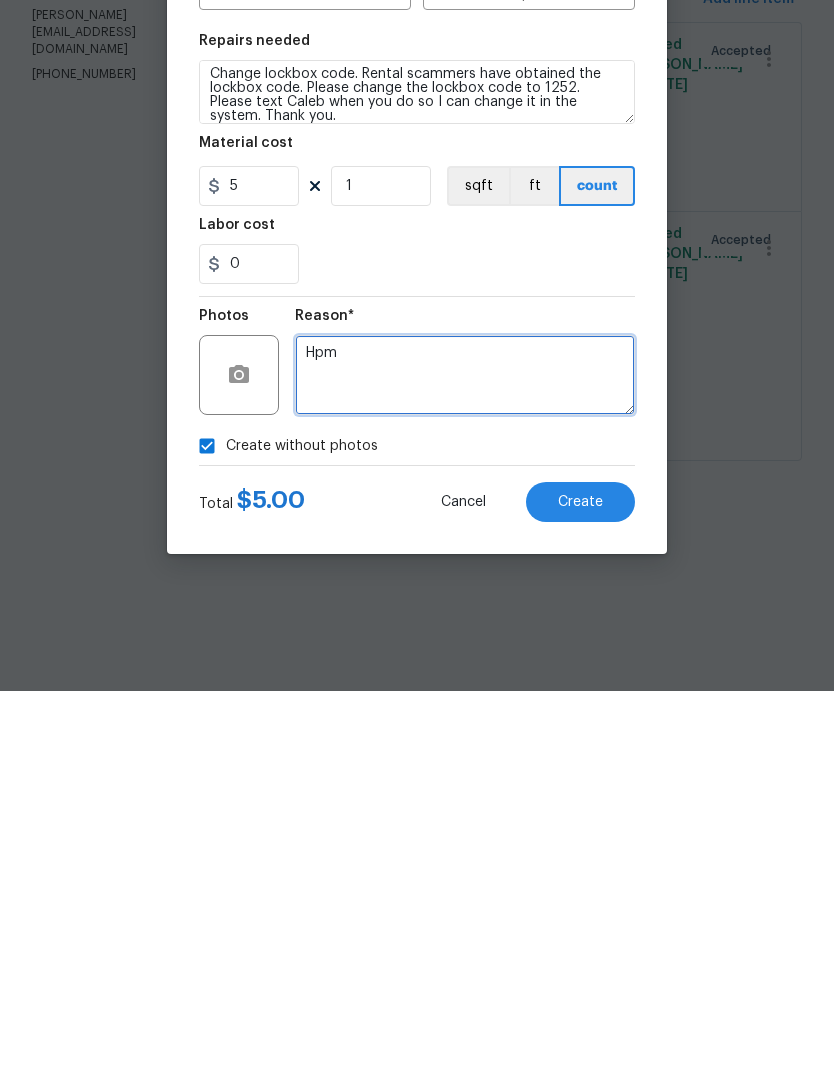 type on "Hpm" 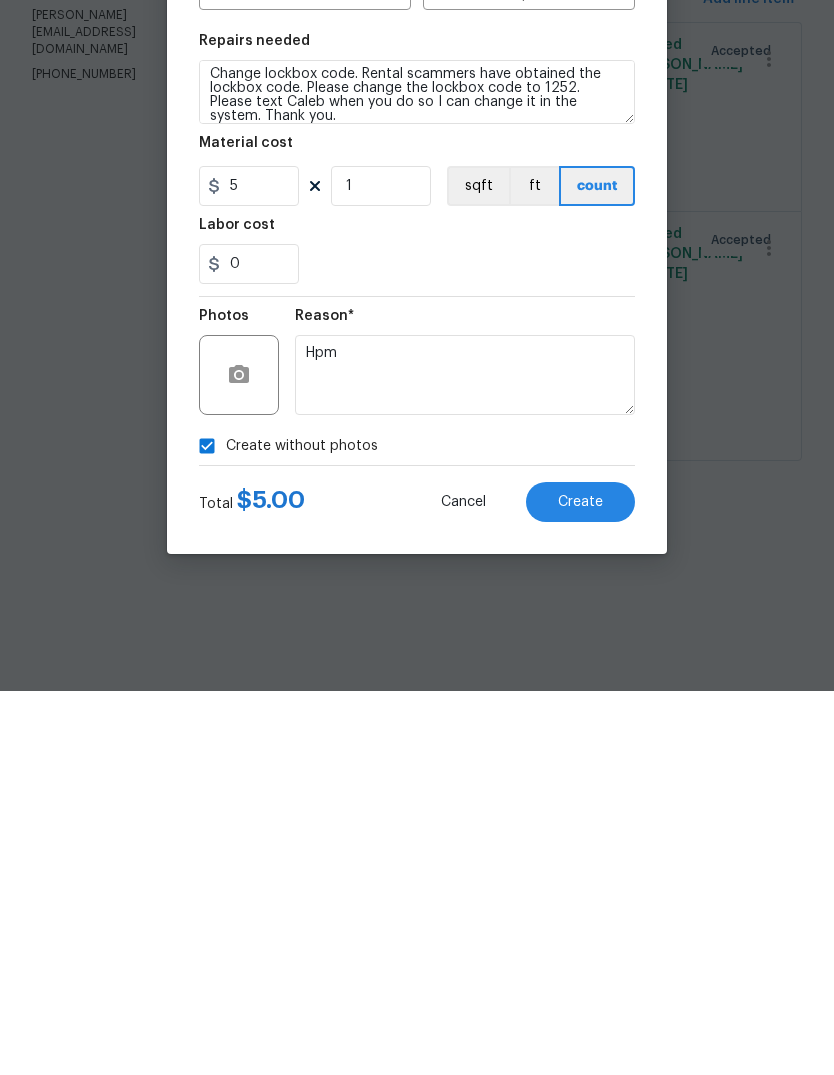 click on "Create" at bounding box center (580, 886) 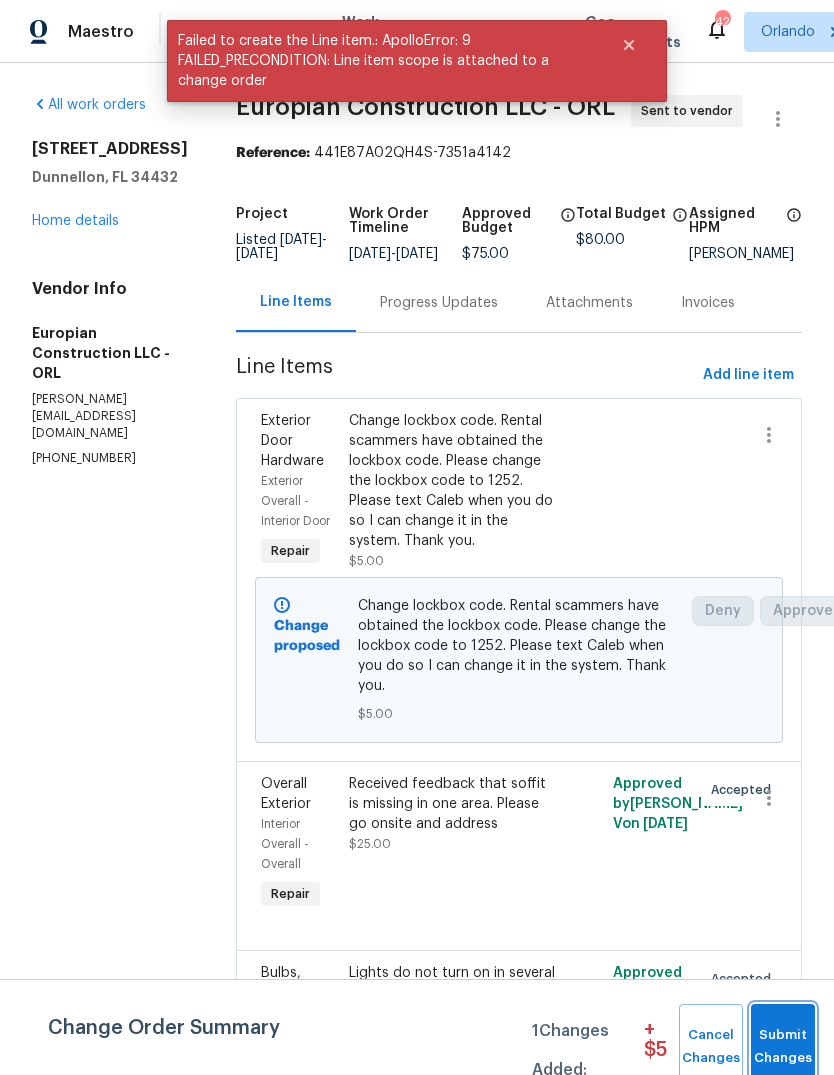 click on "Submit Changes" at bounding box center (783, 1047) 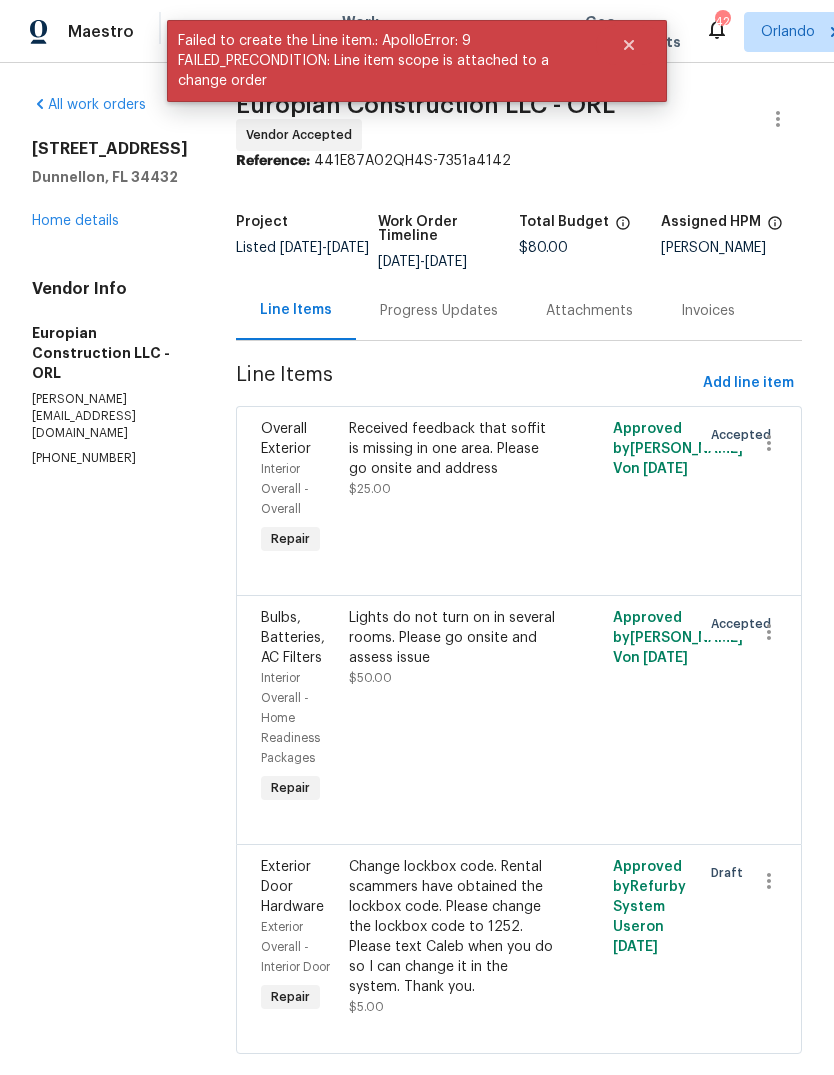 scroll, scrollTop: 45, scrollLeft: 0, axis: vertical 